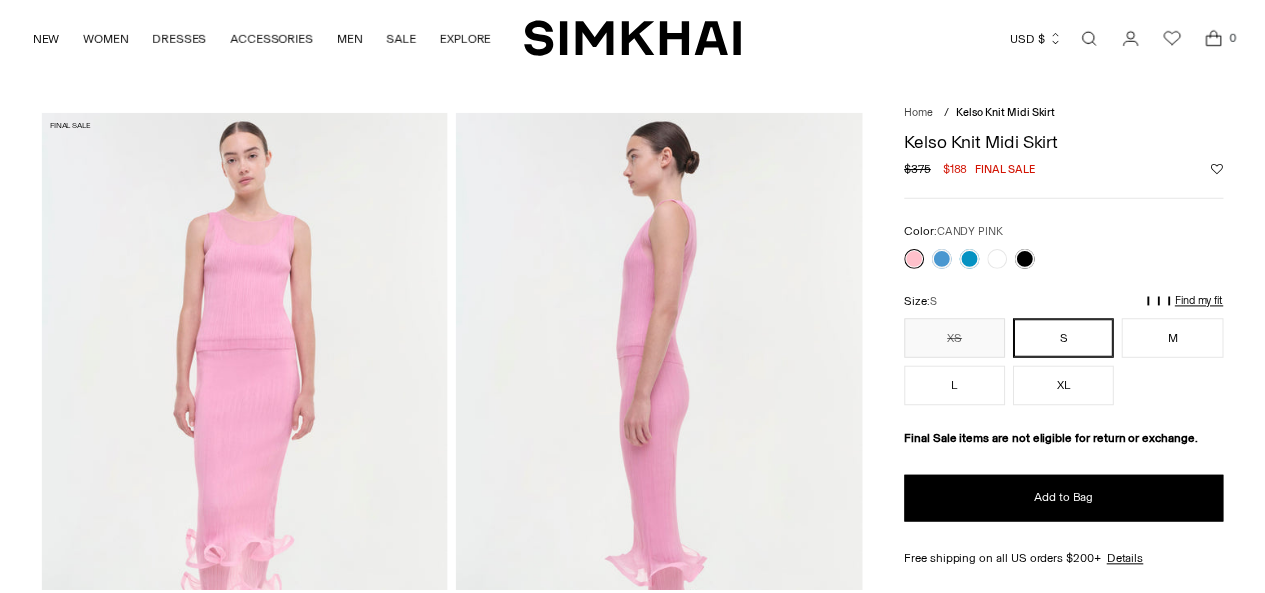 scroll, scrollTop: 94, scrollLeft: 0, axis: vertical 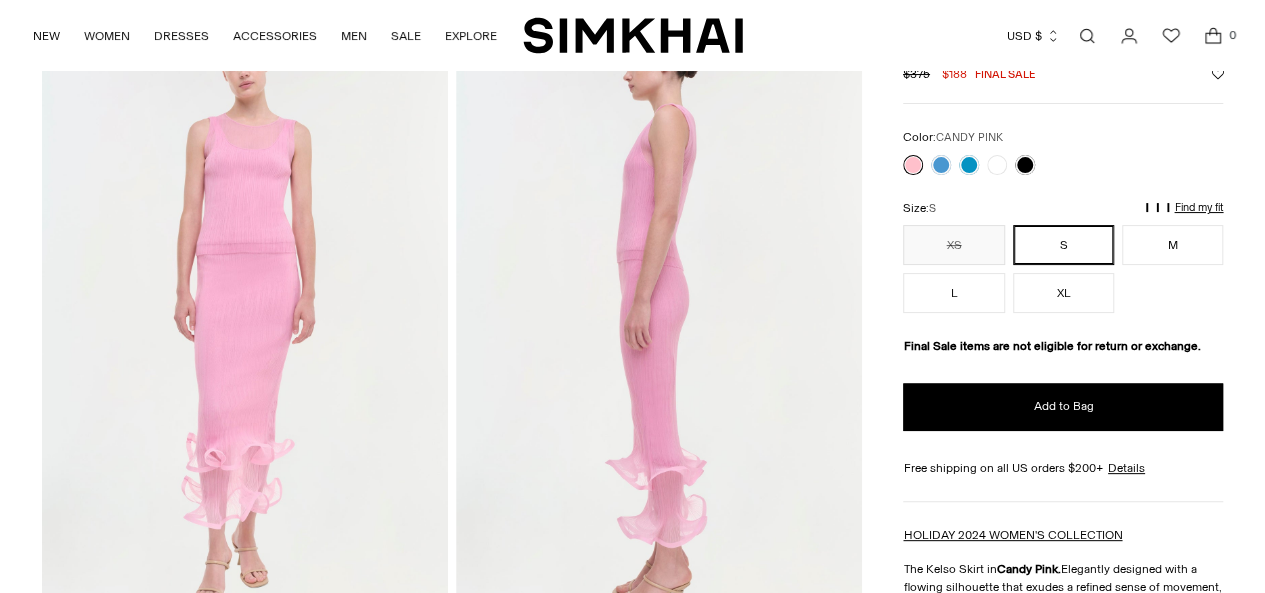 click on "Color:
CANDY PINK" at bounding box center (1063, 151) 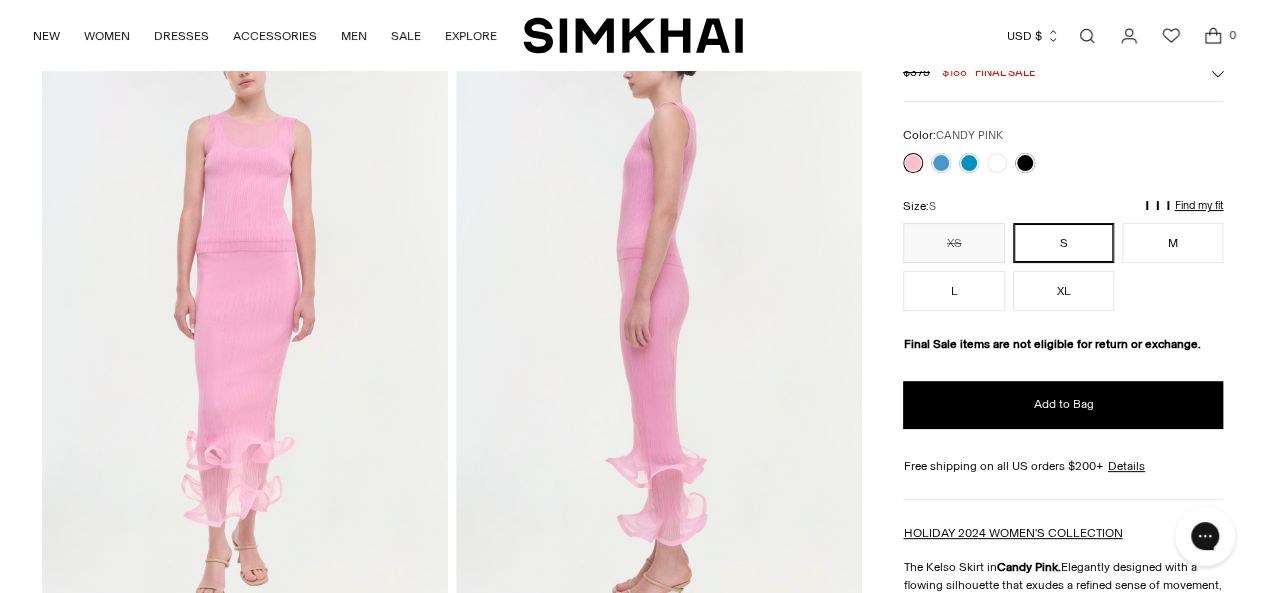 scroll, scrollTop: 0, scrollLeft: 0, axis: both 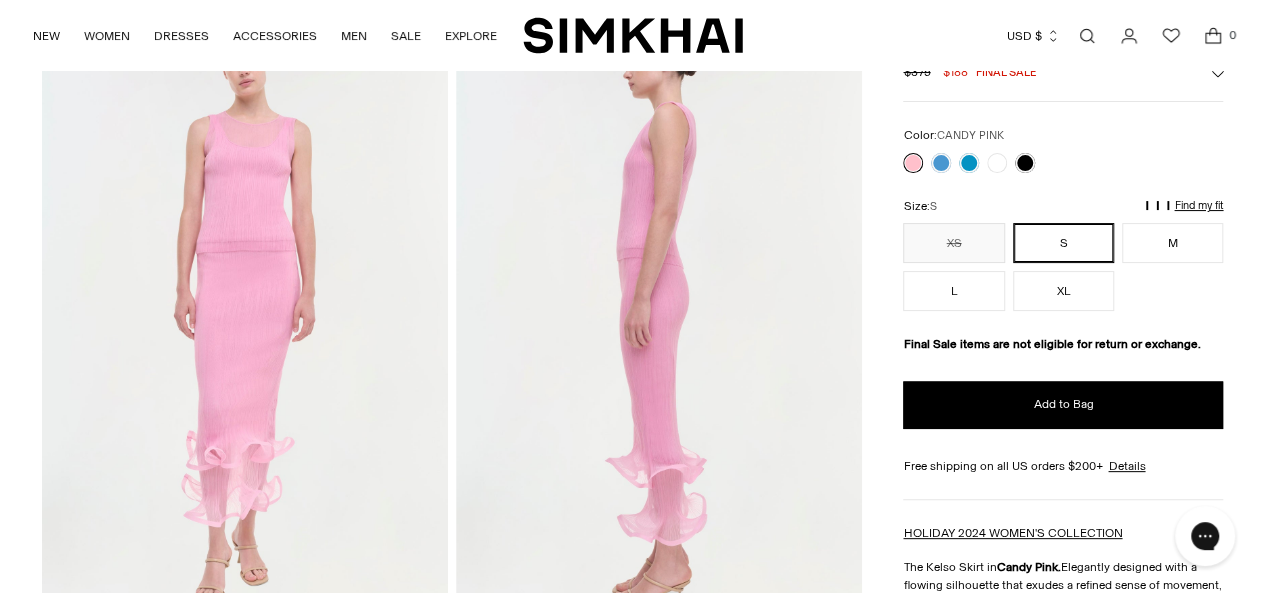 click on "Currency
USD $
Albania (ALL
L)
Algeria (DZD
د.ج)
Andorra (EUR
€)
Angola (AOA
Kz)
Anguilla (XCD
$)" at bounding box center (988, 36) 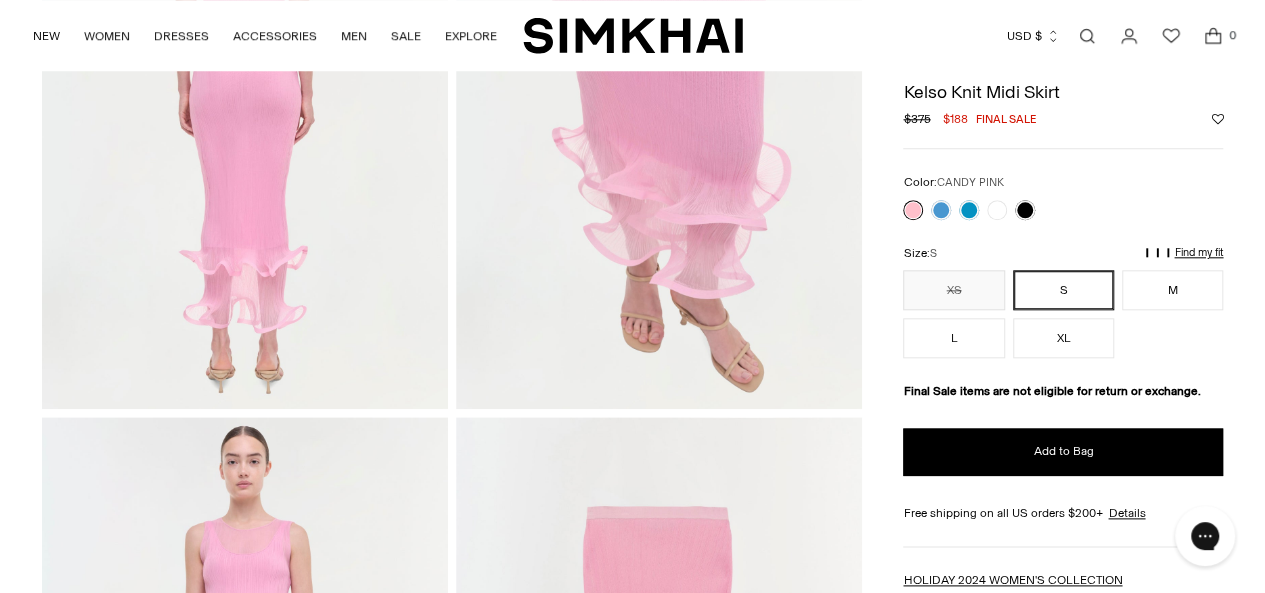 scroll, scrollTop: 921, scrollLeft: 0, axis: vertical 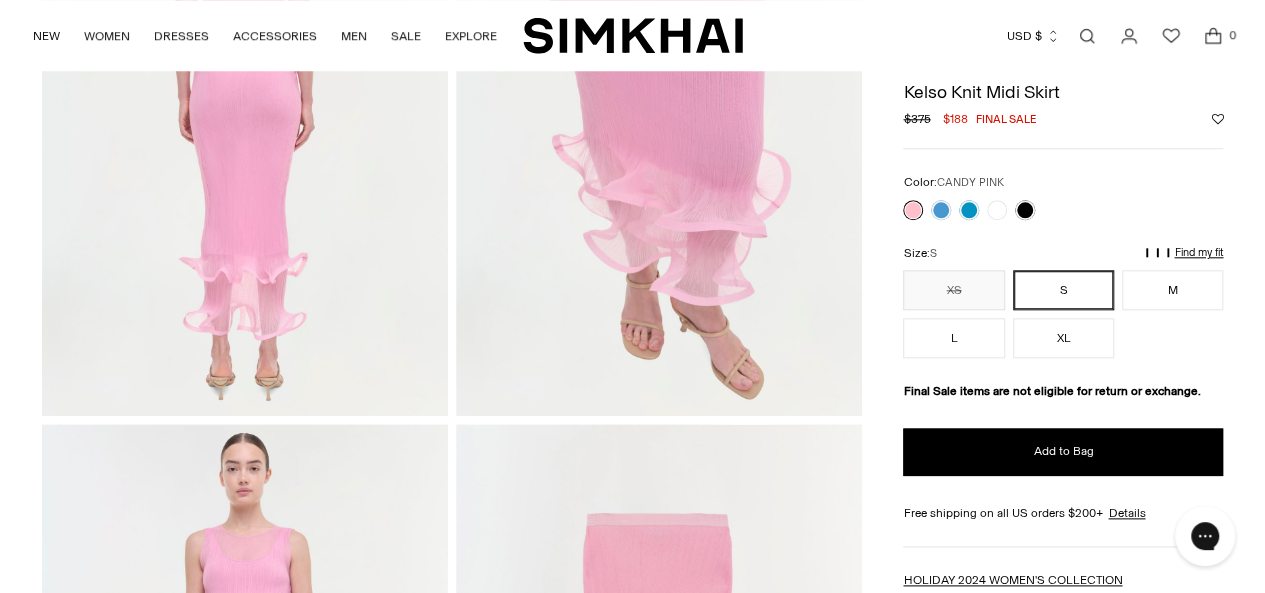 click on "Final Sale items are not eligible for return or exchange." at bounding box center [1063, 391] 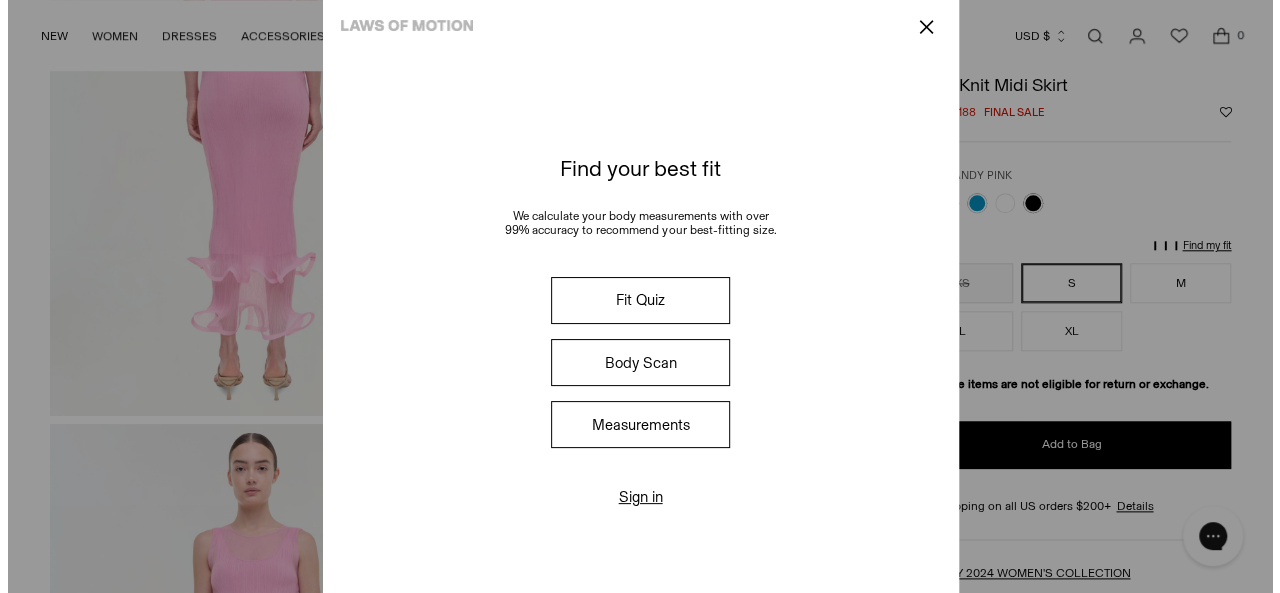 scroll, scrollTop: 930, scrollLeft: 0, axis: vertical 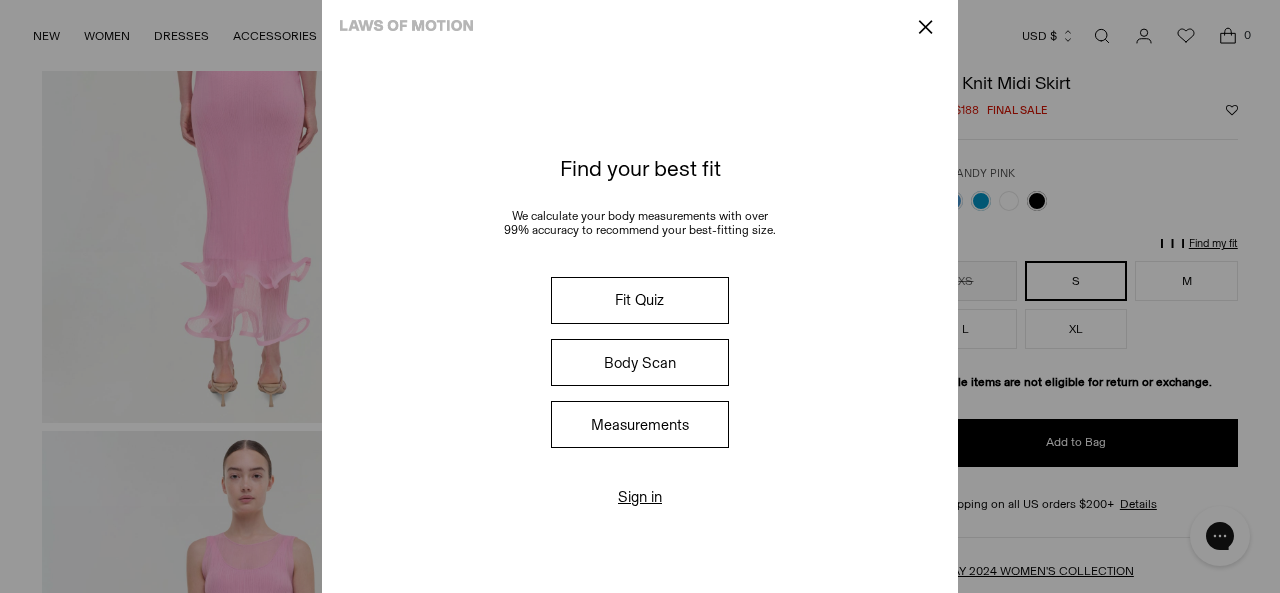 click on "Fit Quiz" at bounding box center [640, 300] 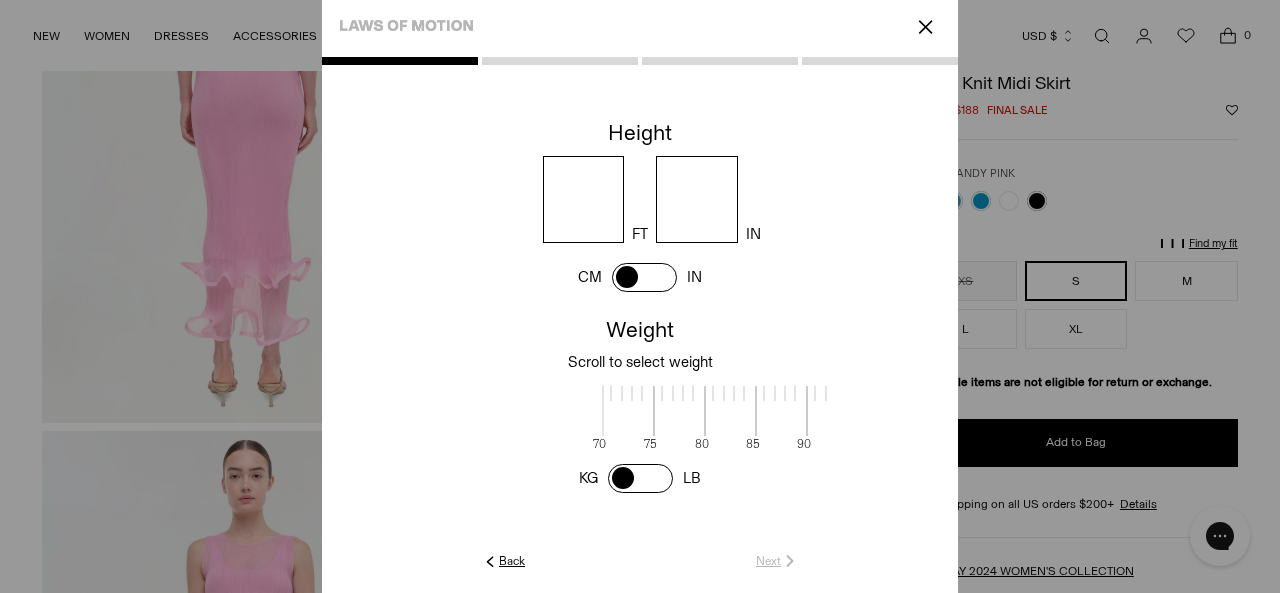 scroll, scrollTop: 2, scrollLeft: 650, axis: both 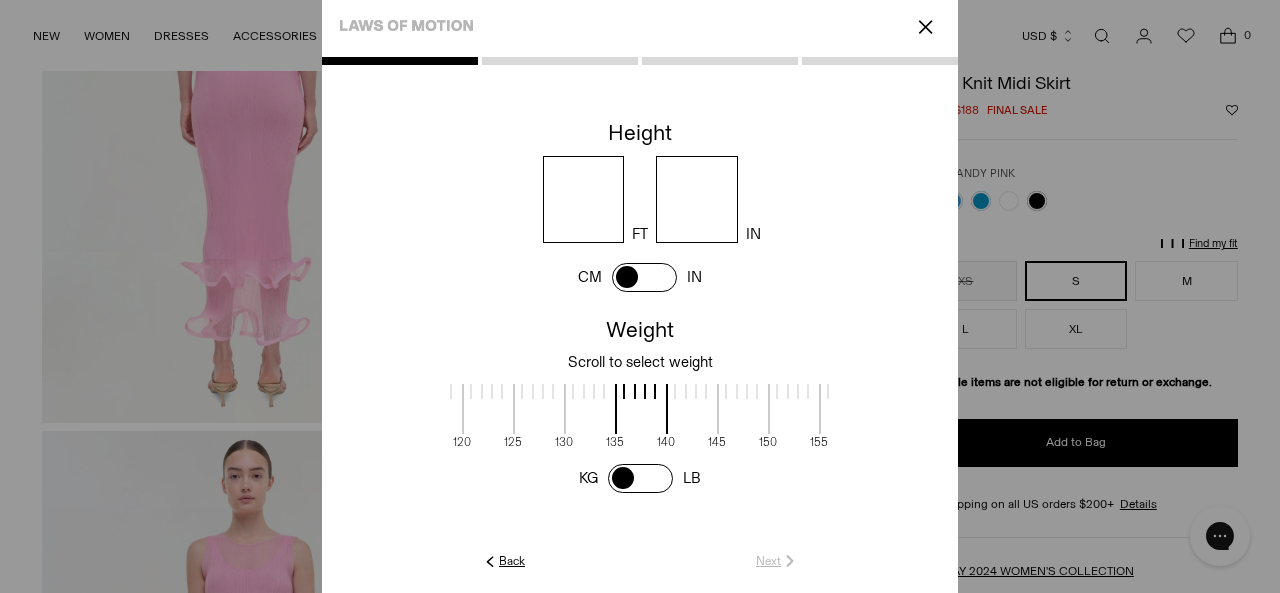 click at bounding box center [584, 199] 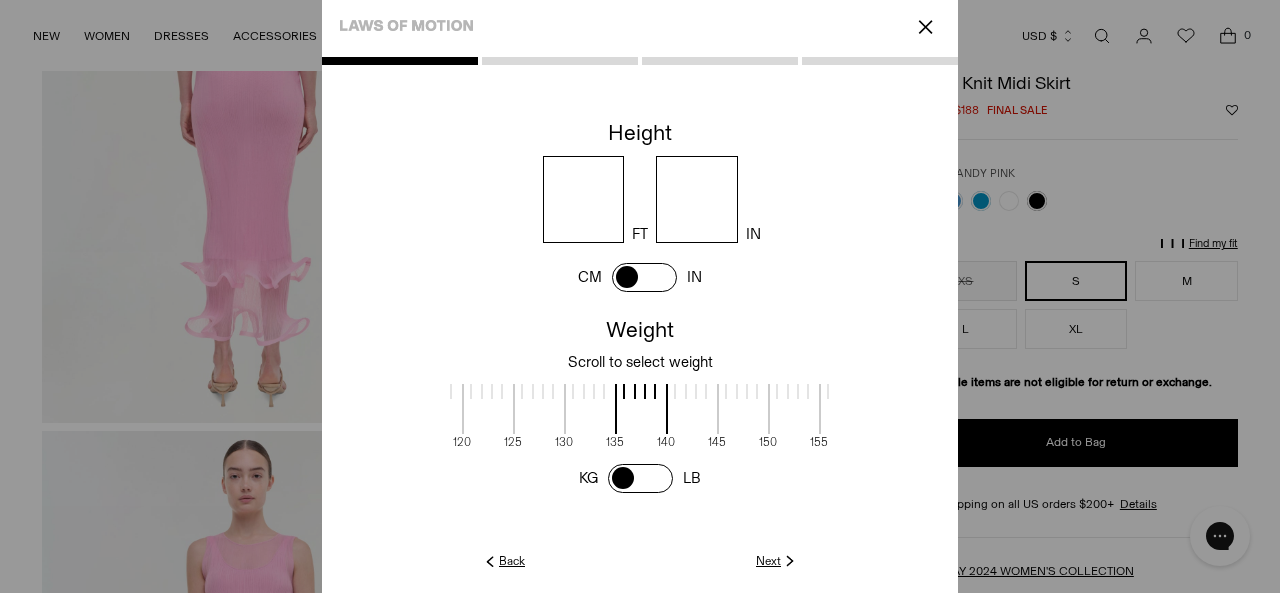 type on "*" 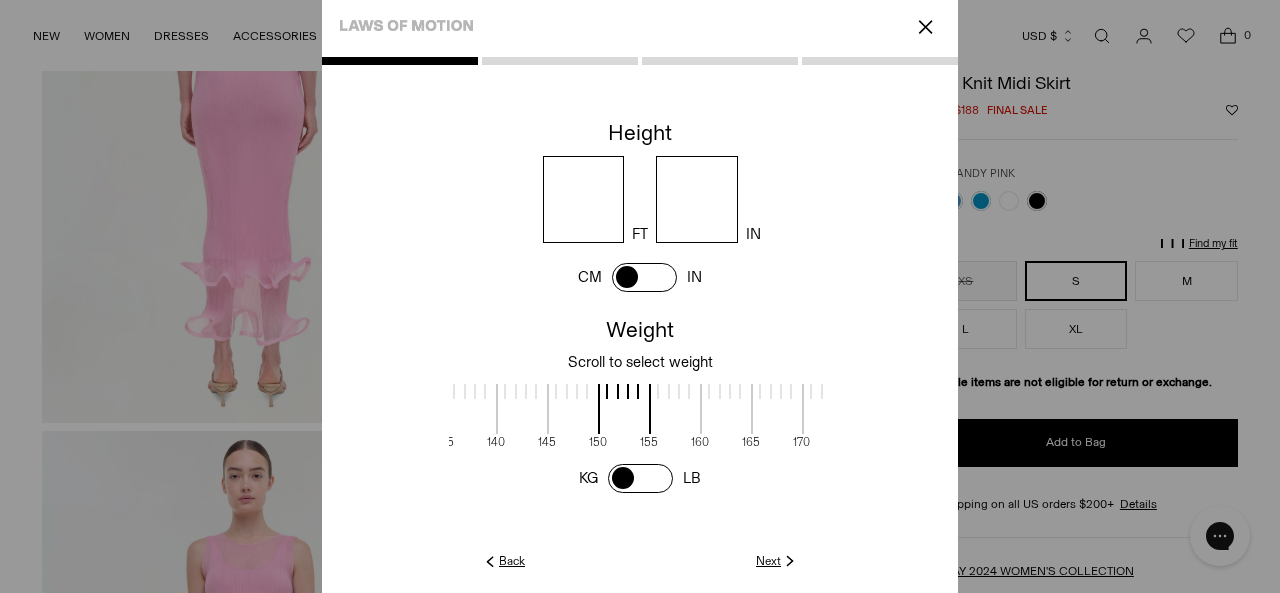scroll, scrollTop: 2, scrollLeft: 826, axis: both 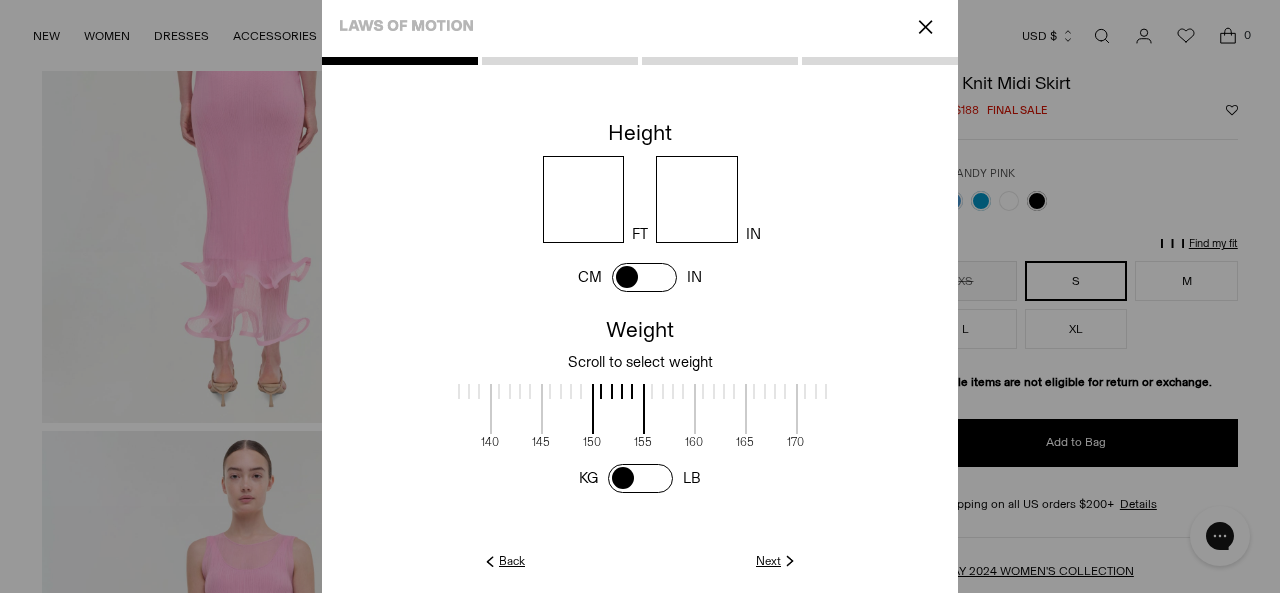 drag, startPoint x: 624, startPoint y: 394, endPoint x: 432, endPoint y: 421, distance: 193.88914 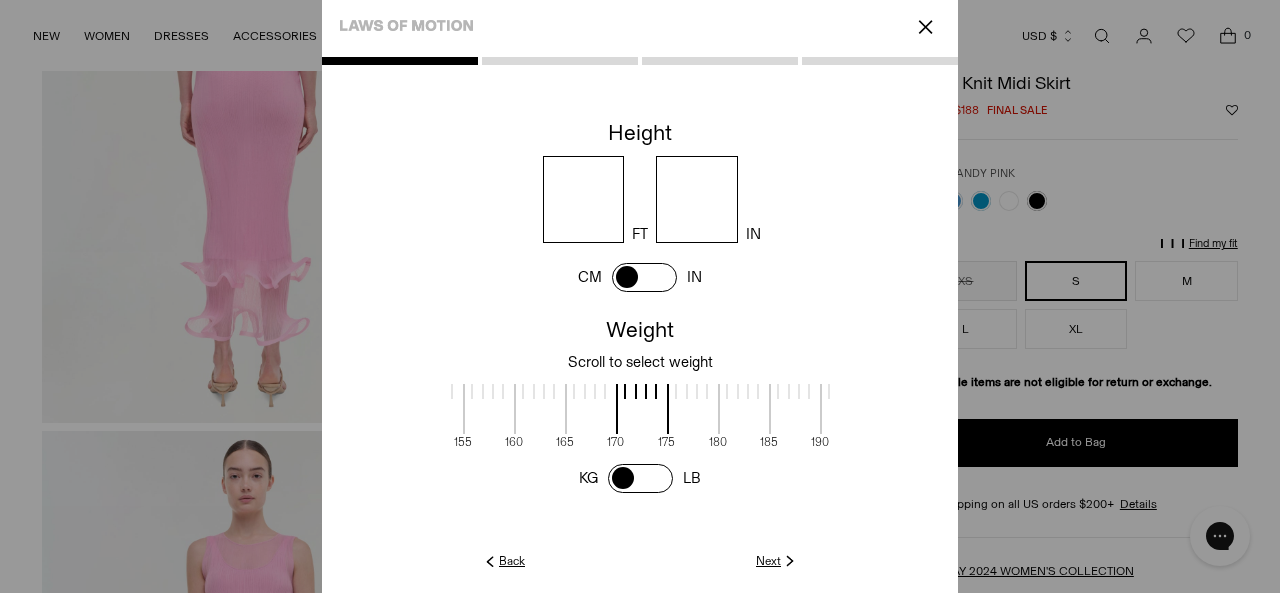 scroll, scrollTop: 2, scrollLeft: 1020, axis: both 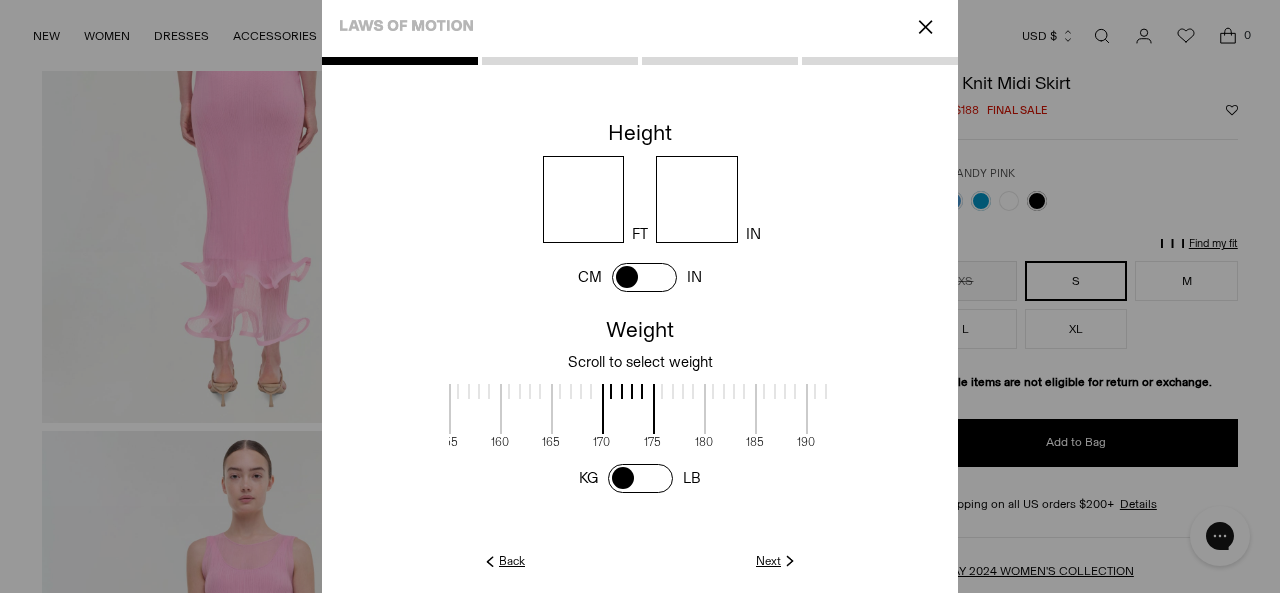 drag, startPoint x: 642, startPoint y: 411, endPoint x: 372, endPoint y: 404, distance: 270.09073 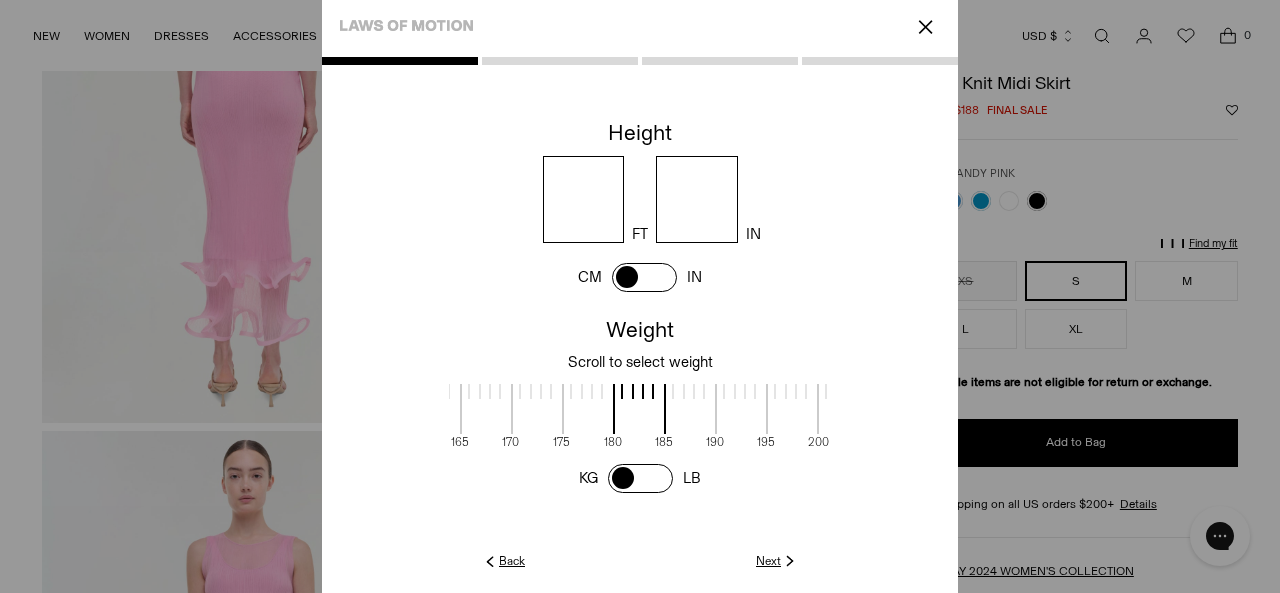 scroll, scrollTop: 2, scrollLeft: 1112, axis: both 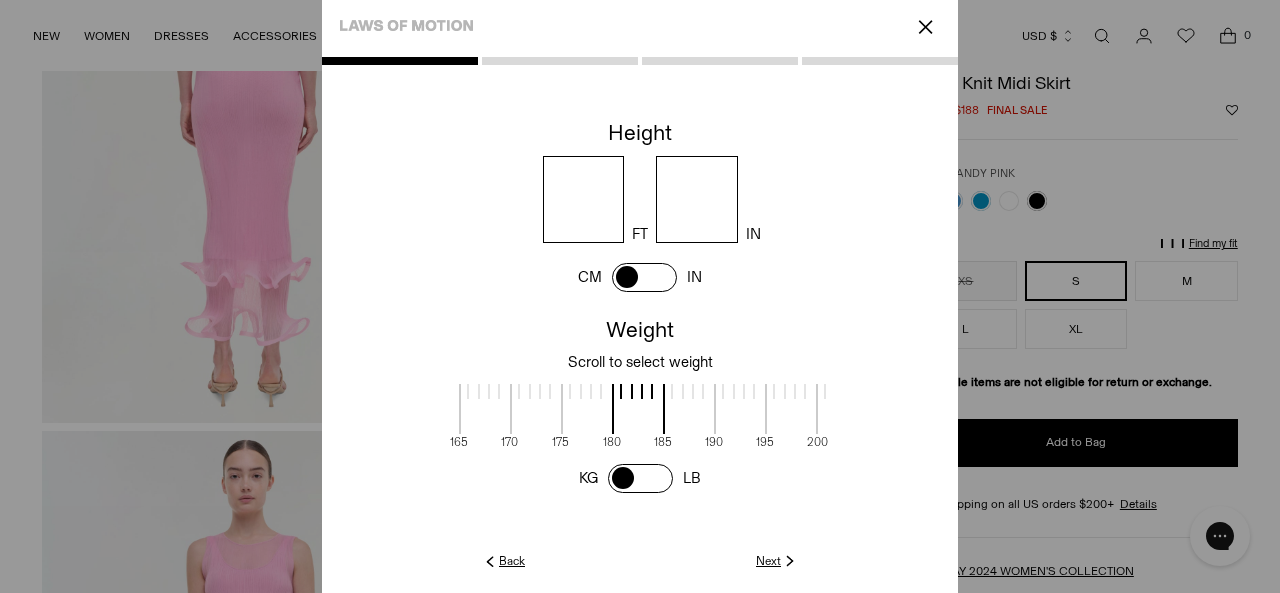 drag, startPoint x: 636, startPoint y: 414, endPoint x: 544, endPoint y: 413, distance: 92.00543 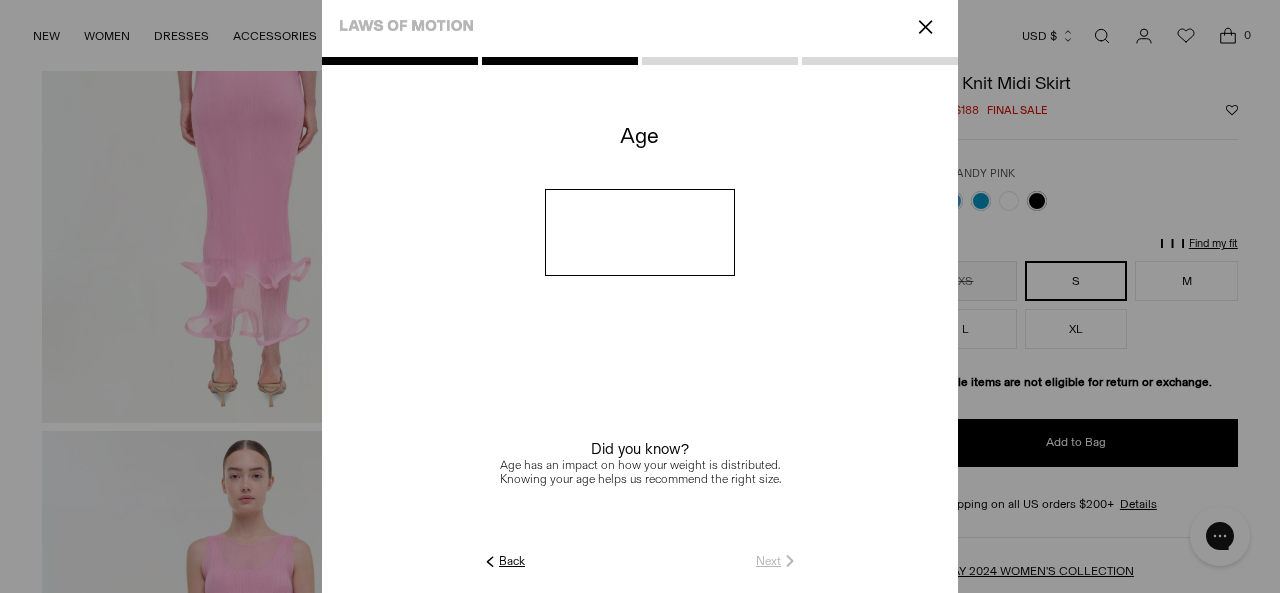 click at bounding box center [640, 232] 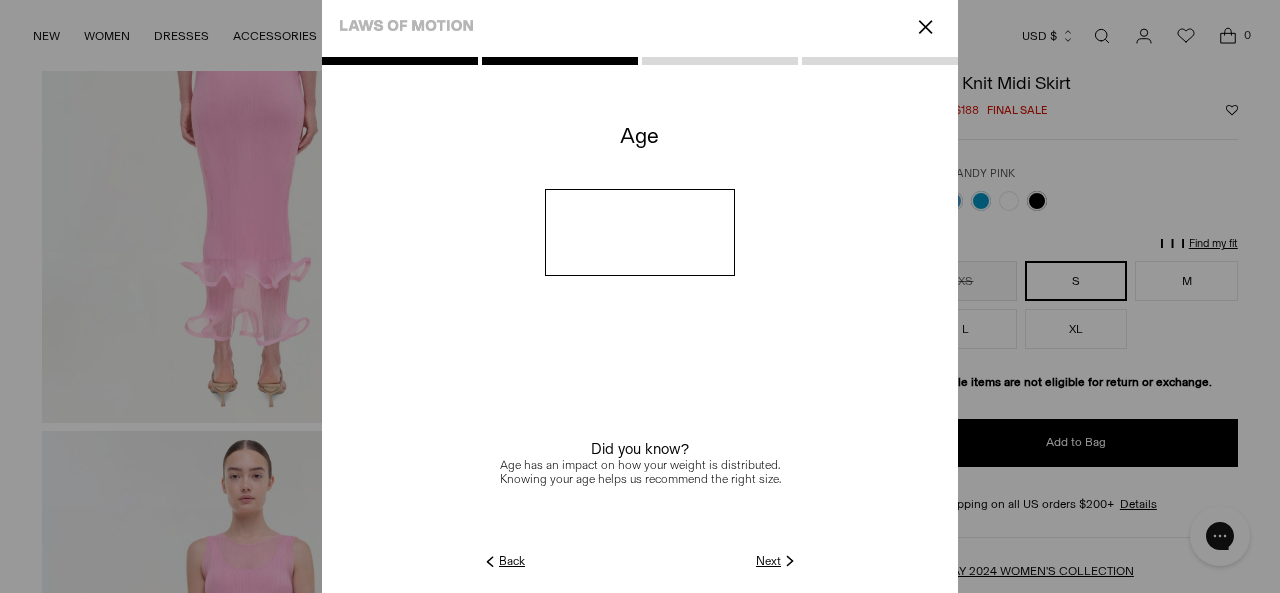 type on "**" 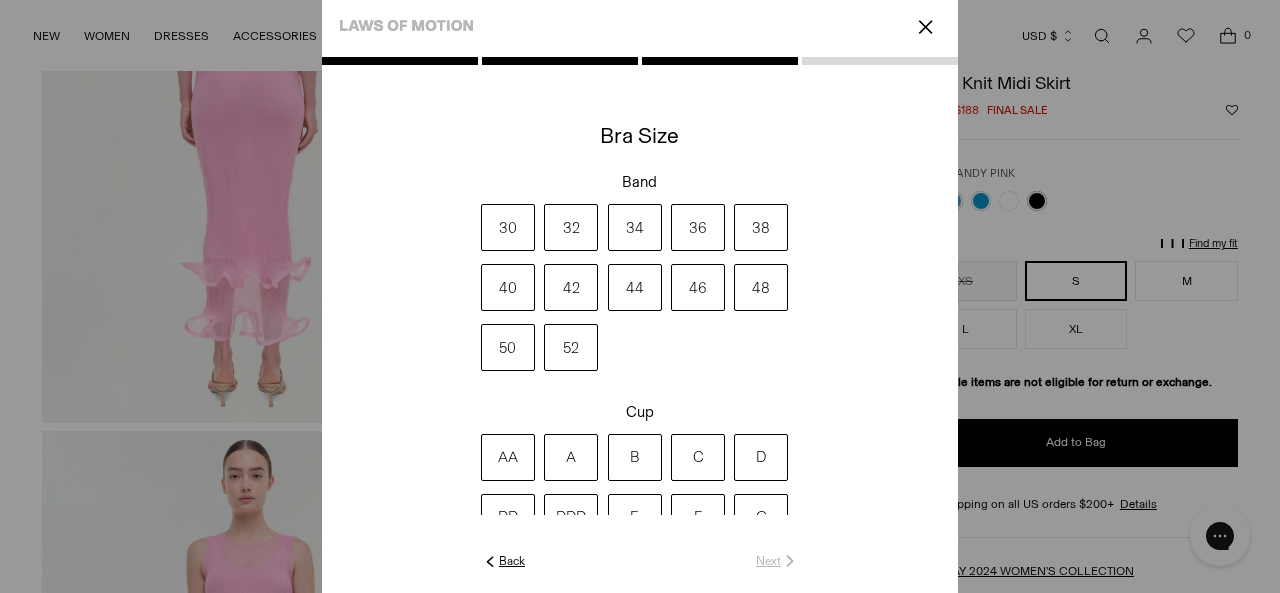 click on "36" at bounding box center (698, 227) 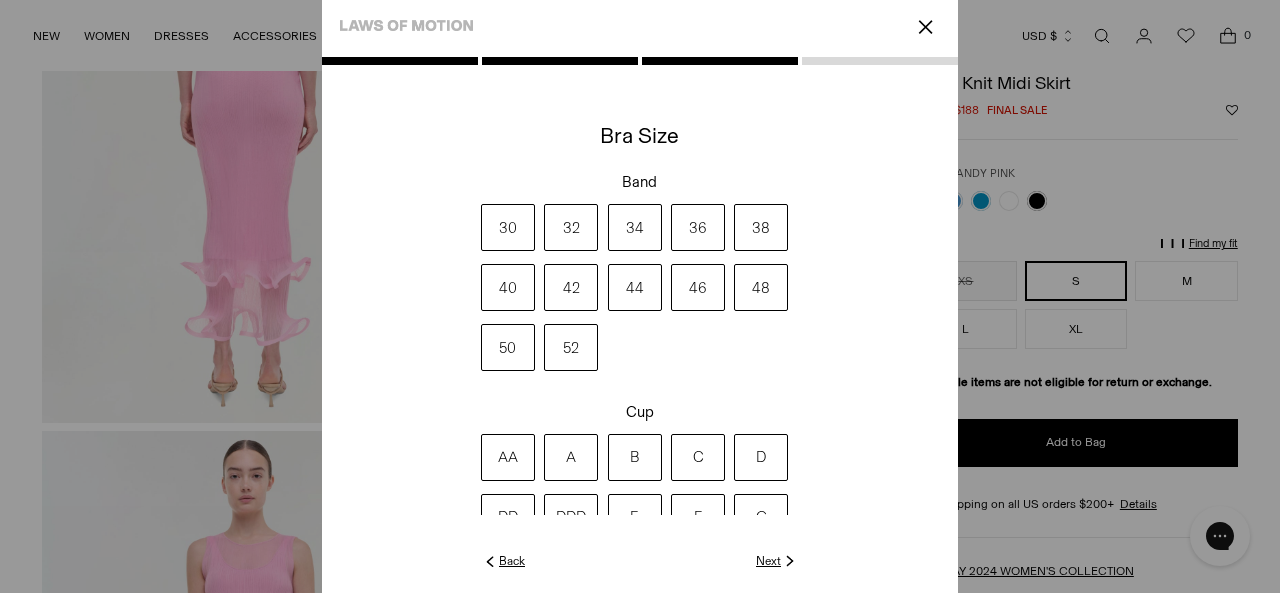 click on "Next" 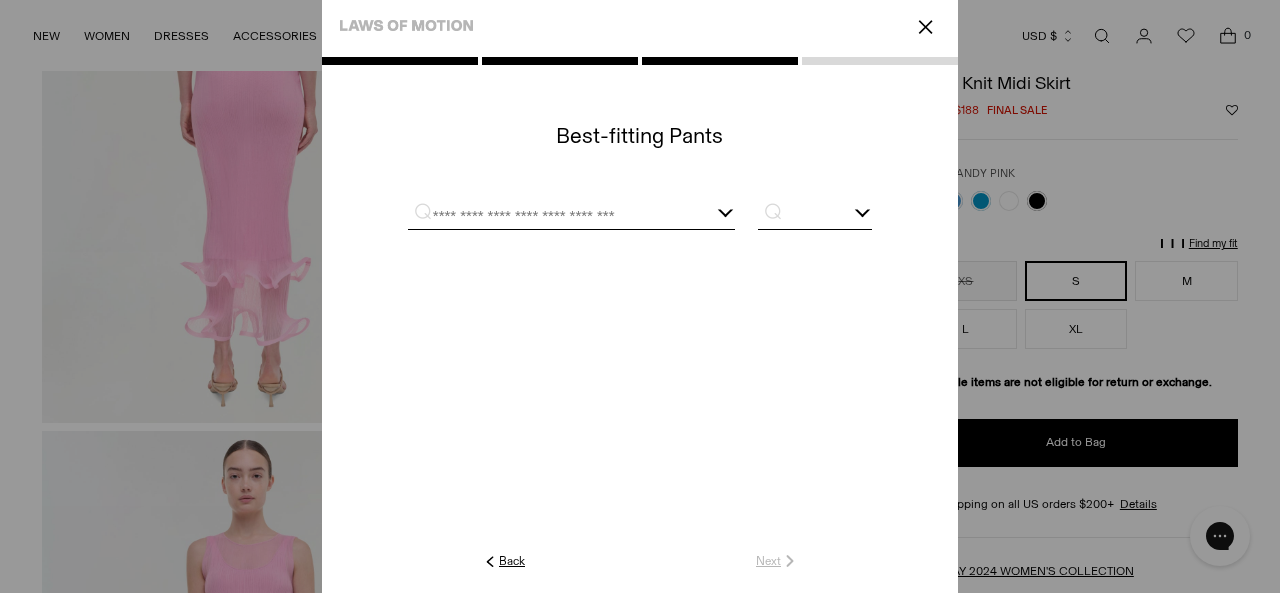 click at bounding box center (571, 216) 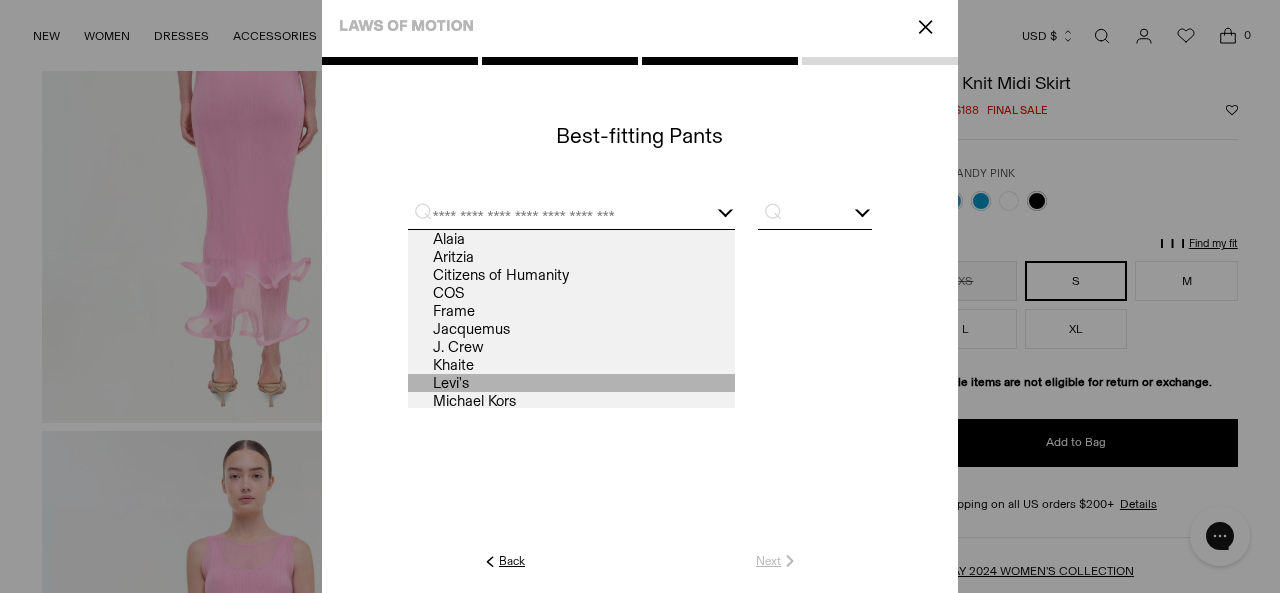 click on "Levi's" at bounding box center (571, 383) 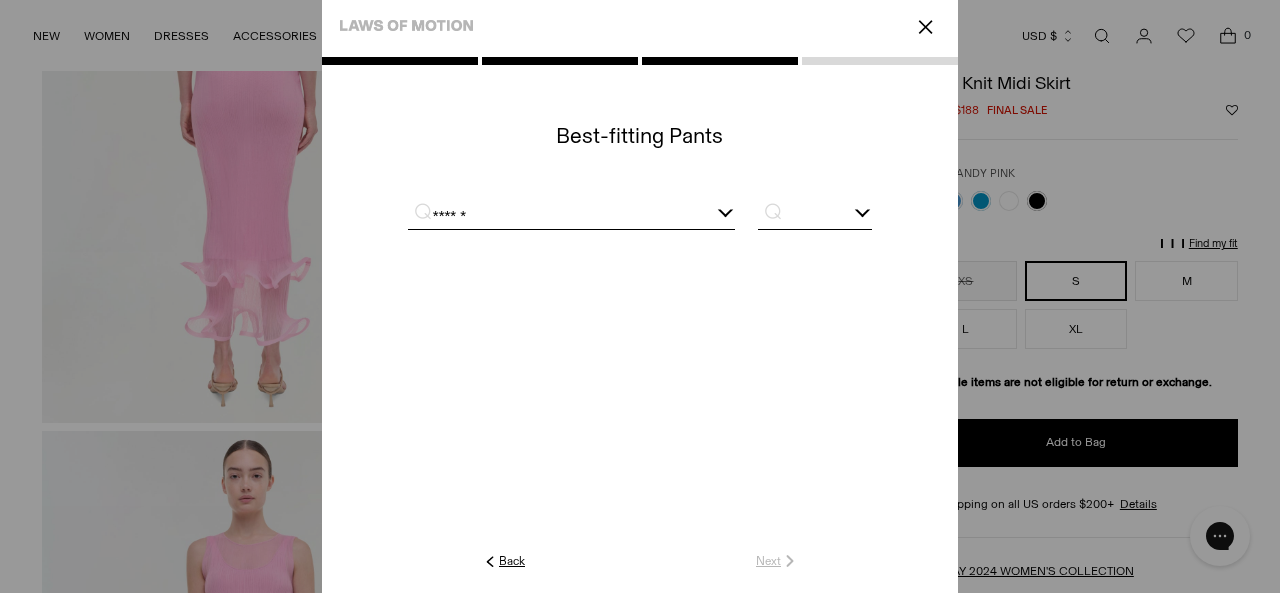 click at bounding box center [863, 210] 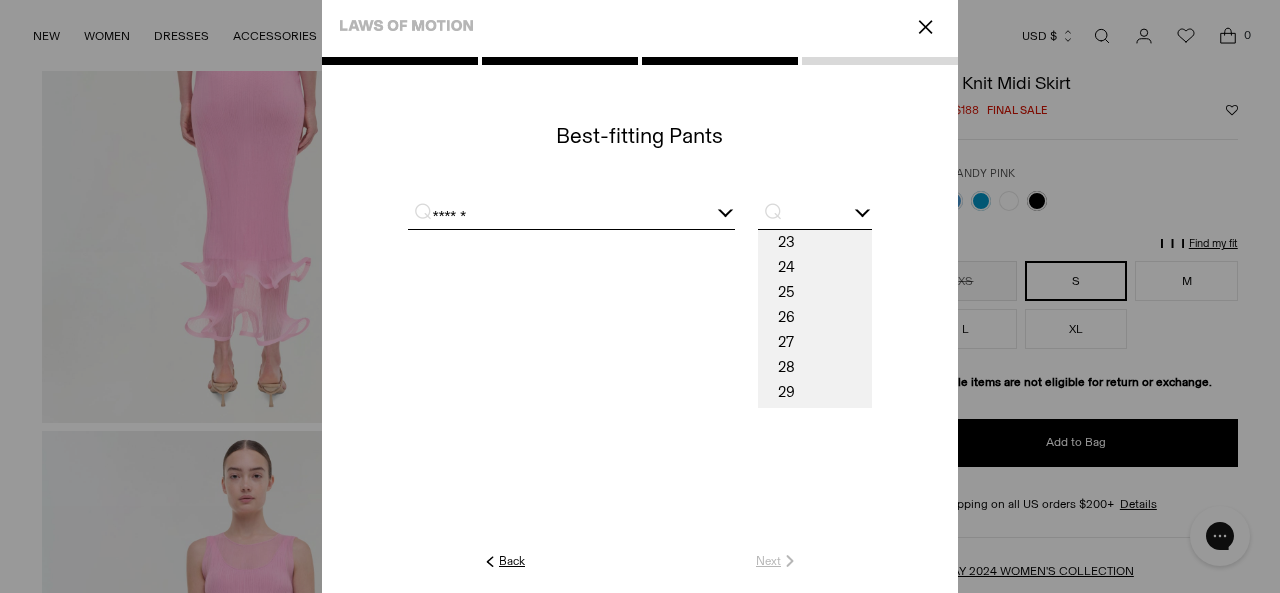 drag, startPoint x: 830, startPoint y: 369, endPoint x: 826, endPoint y: 267, distance: 102.0784 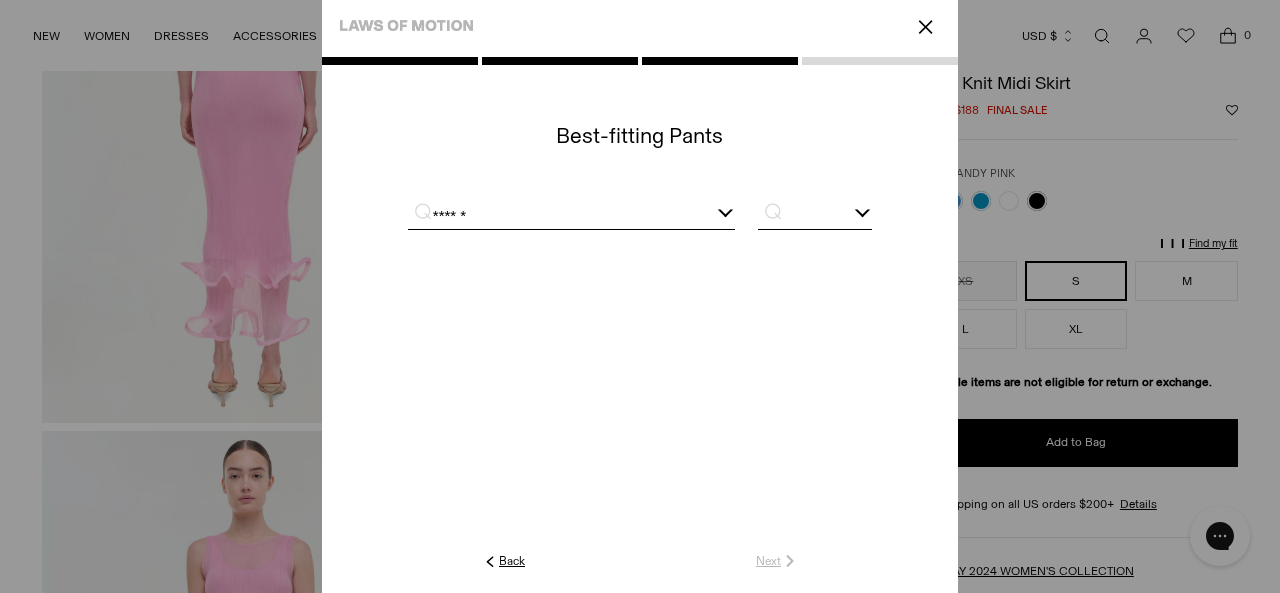 click at bounding box center [863, 210] 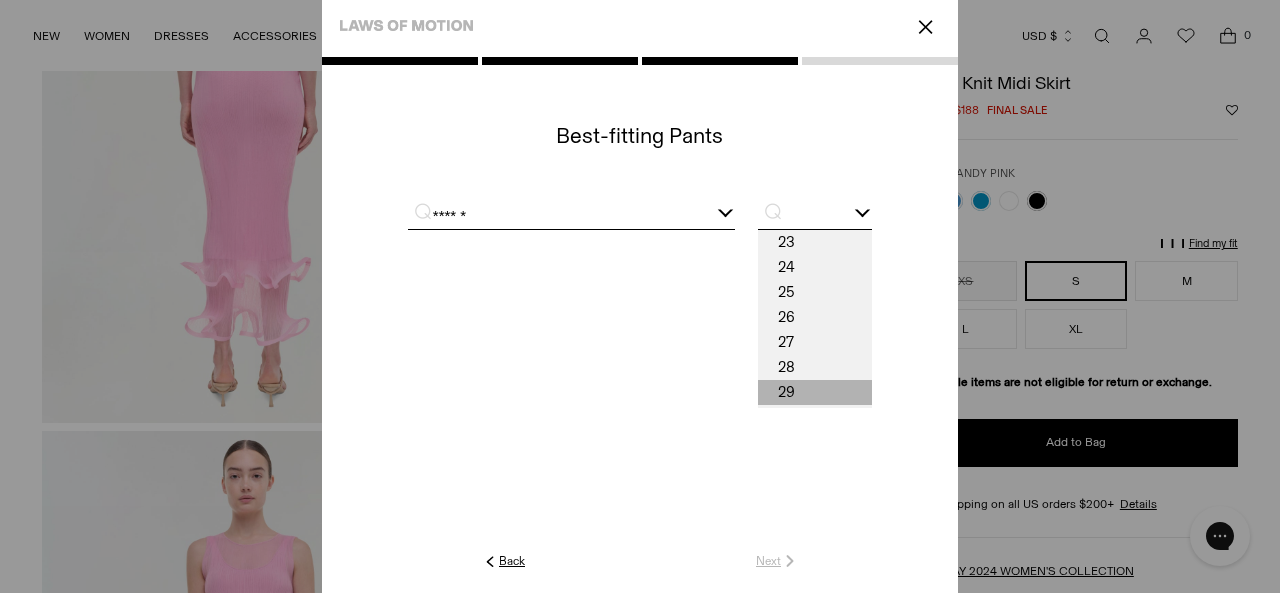 click on "29" at bounding box center (815, 392) 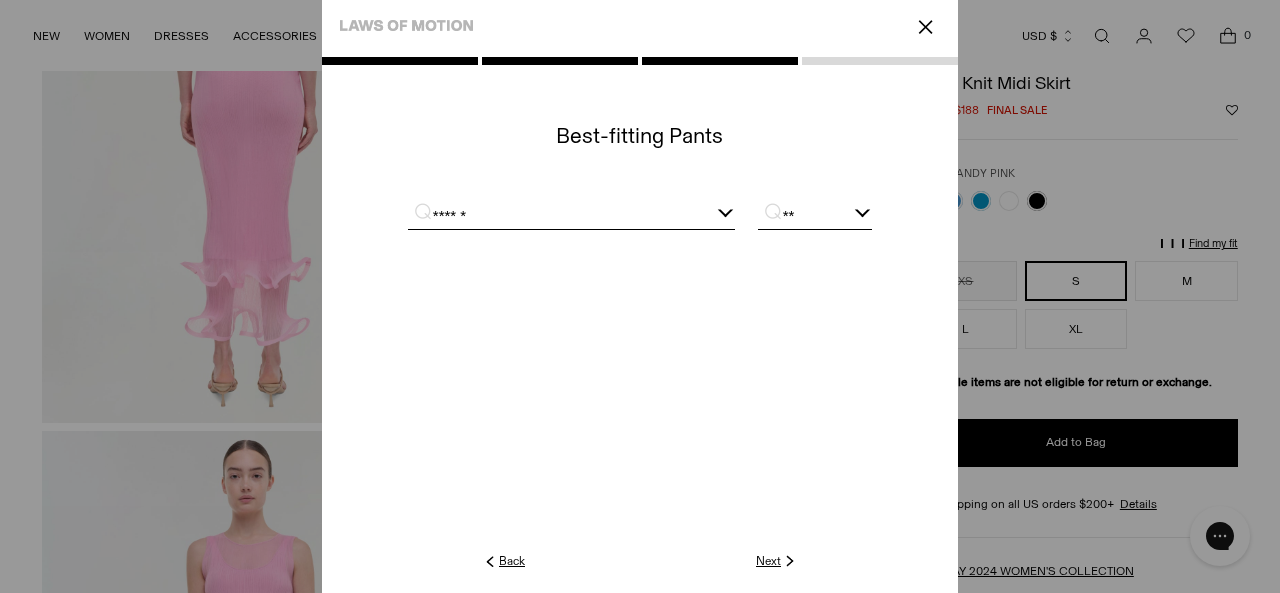 click on "⌕
**
23     24     25     26     27     28     29     30     31     32     34" at bounding box center [815, 217] 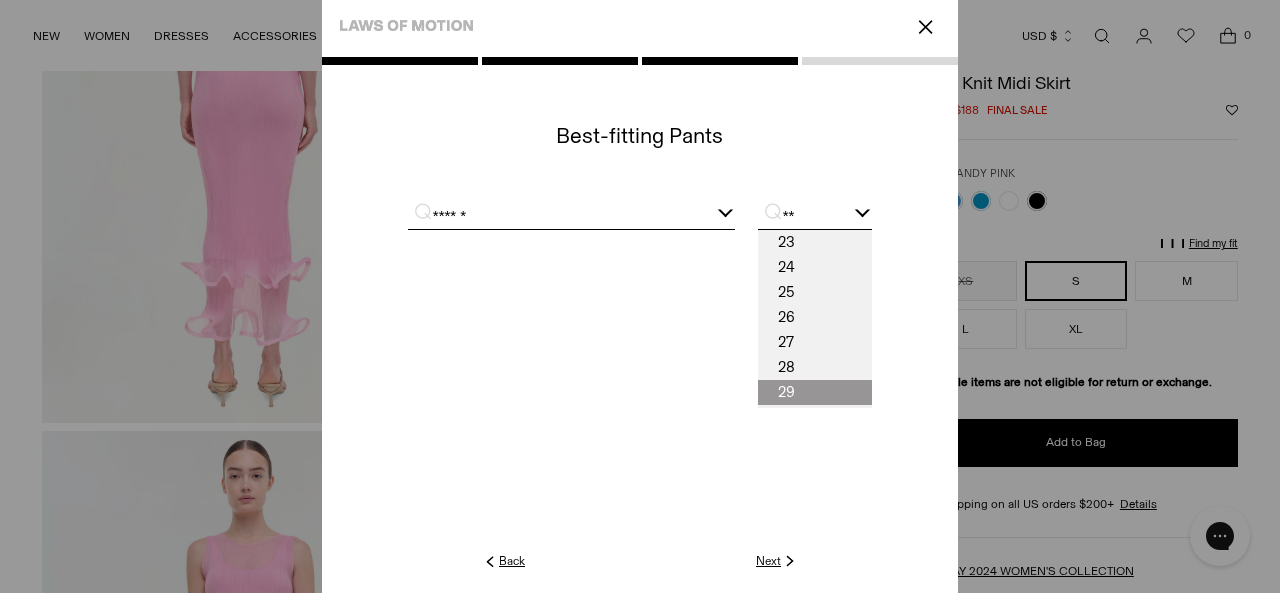 click on "Next" 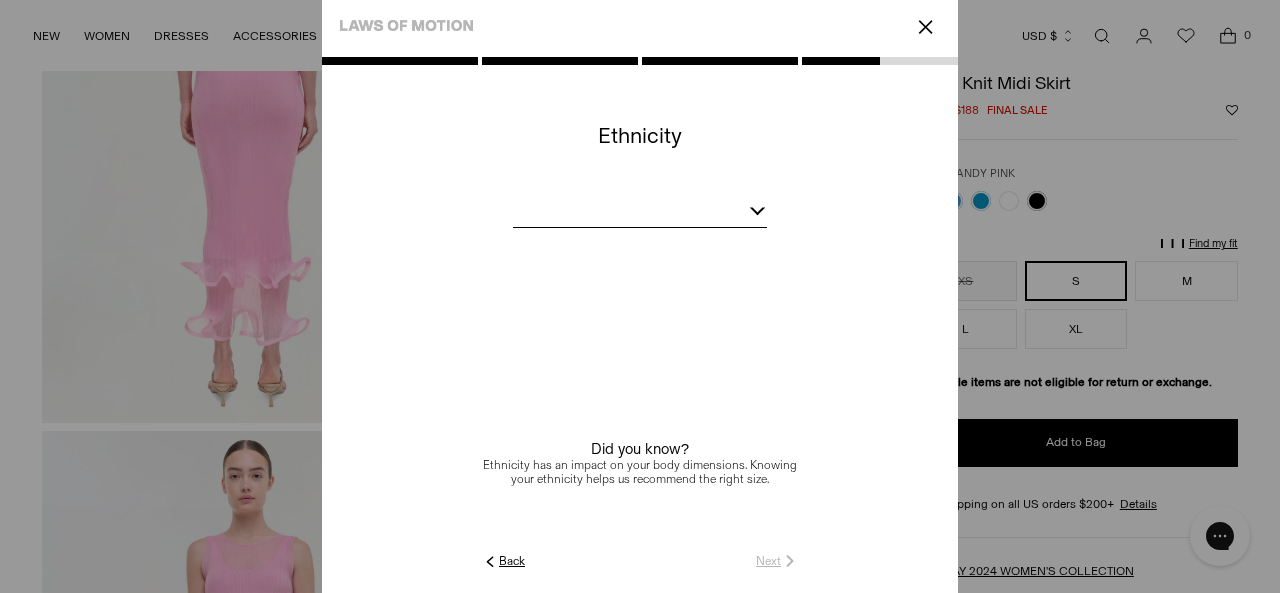 click at bounding box center [640, 214] 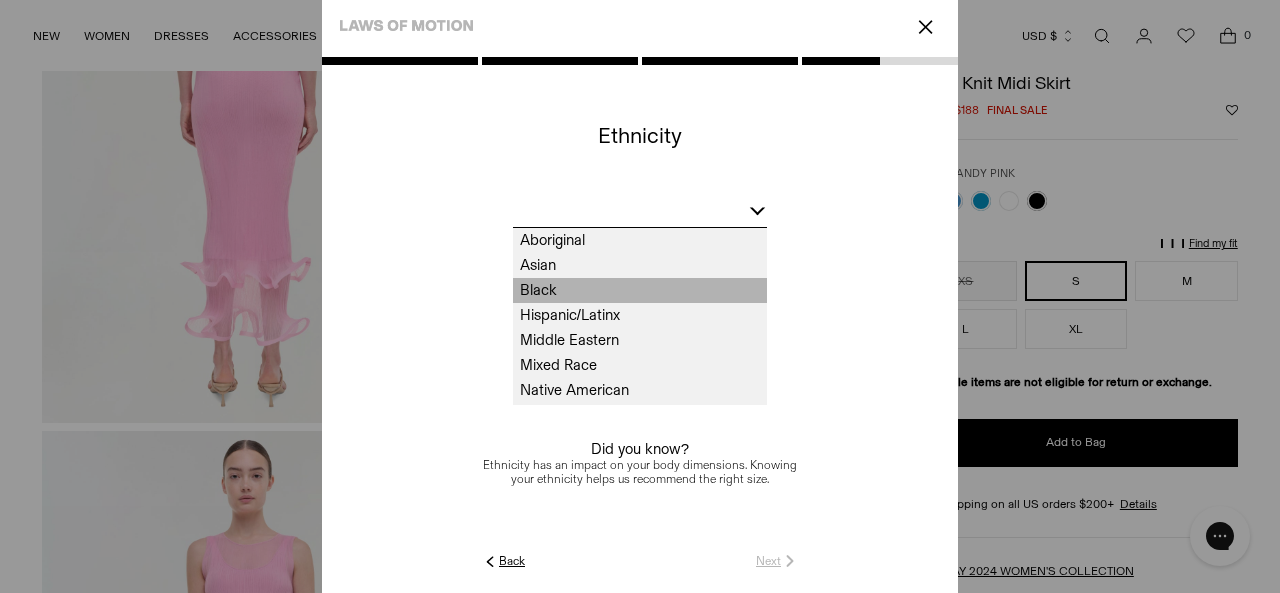 click on "Black" at bounding box center [640, 290] 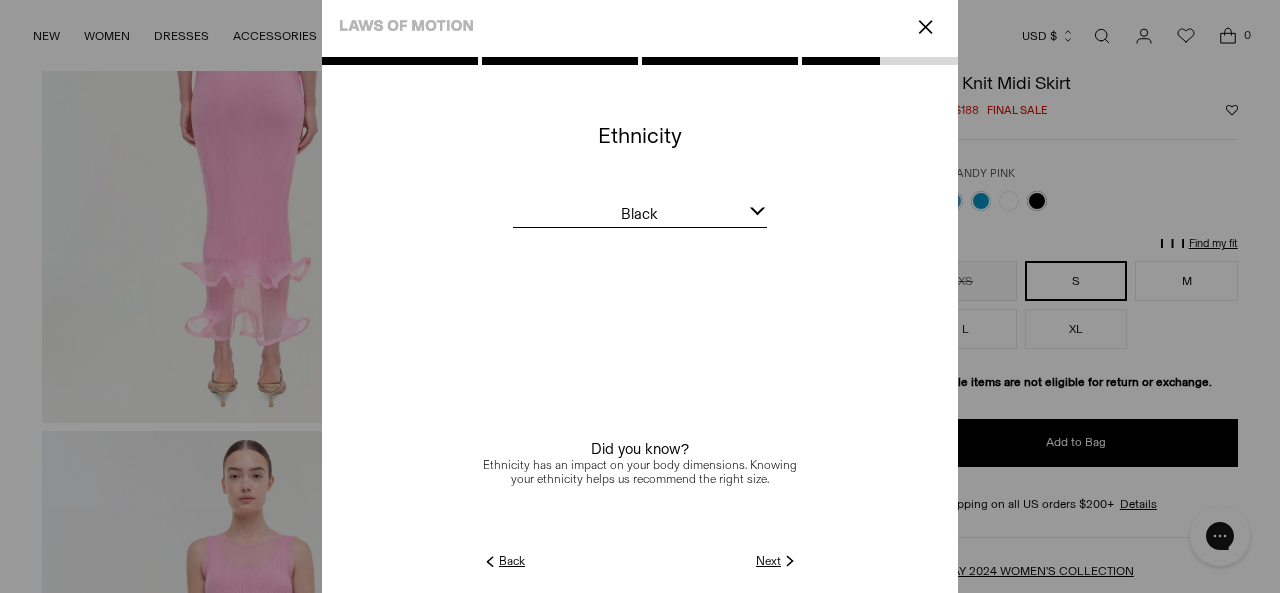 click on "Next" 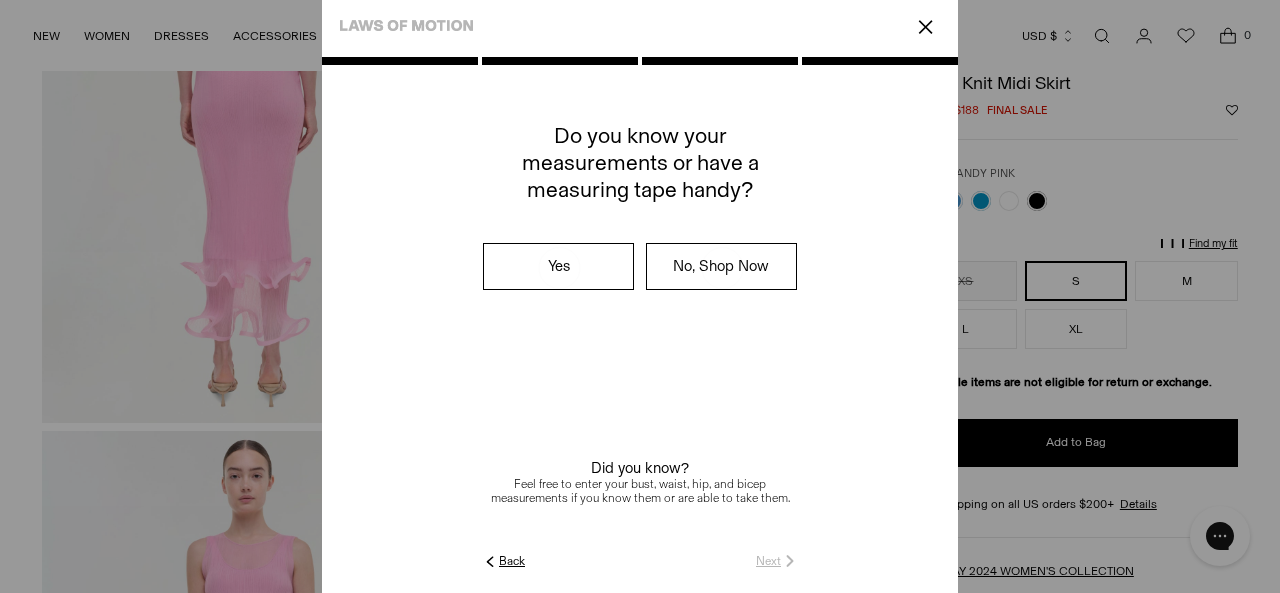 click on "✕" 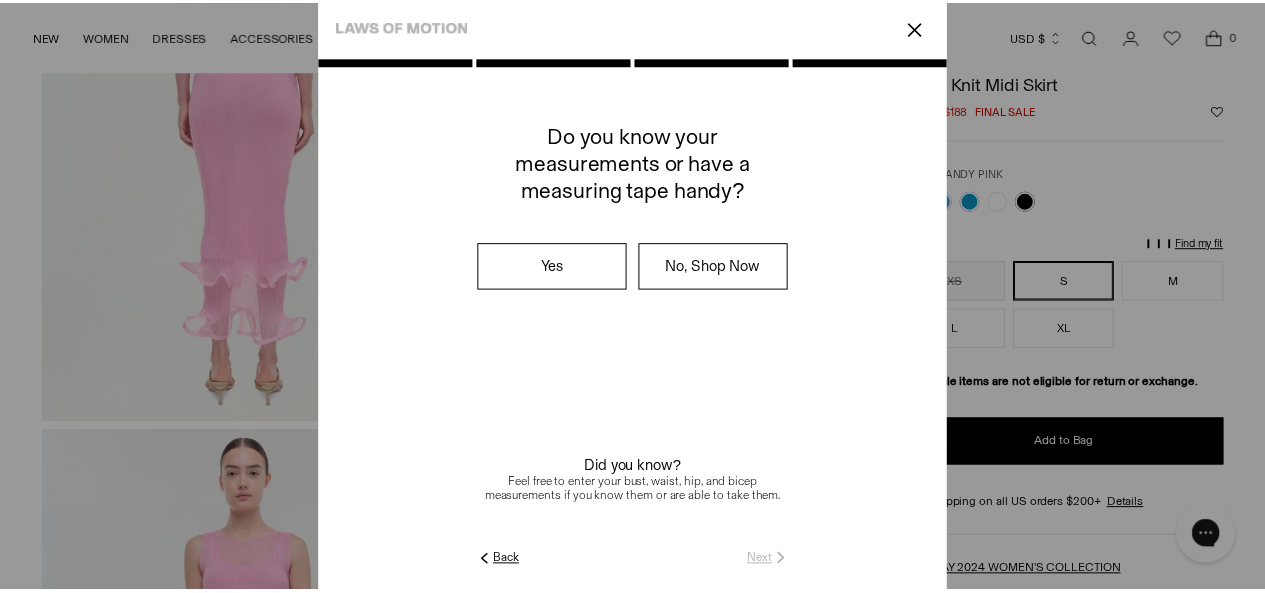 scroll, scrollTop: 921, scrollLeft: 0, axis: vertical 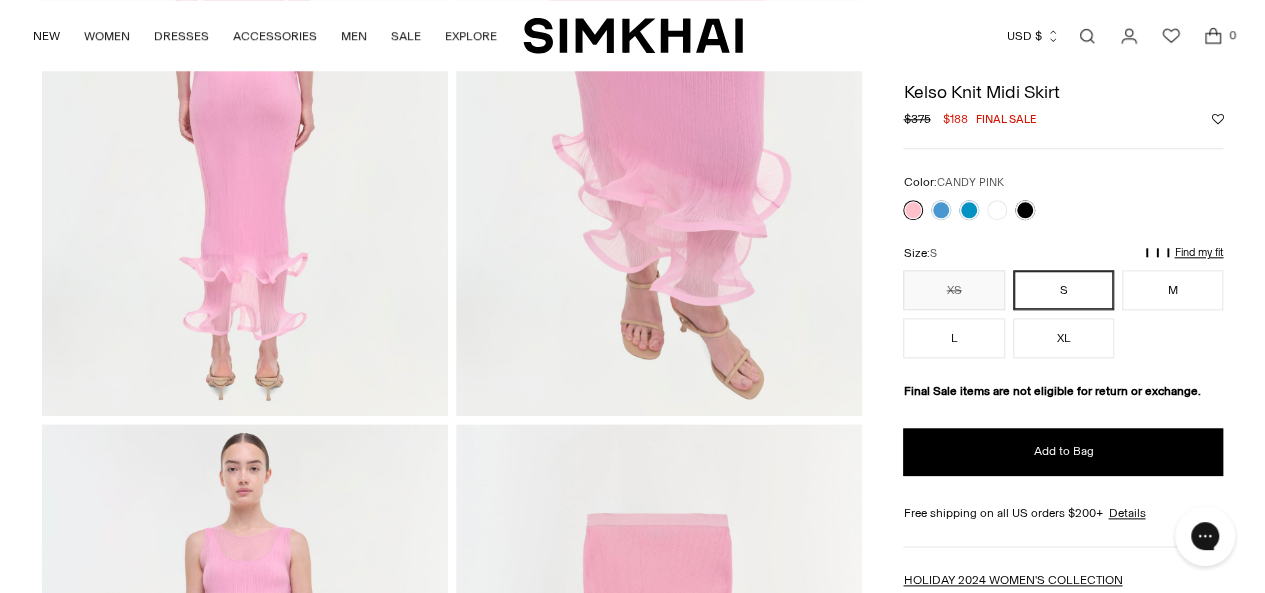 drag, startPoint x: 1146, startPoint y: 71, endPoint x: 1142, endPoint y: 84, distance: 13.601471 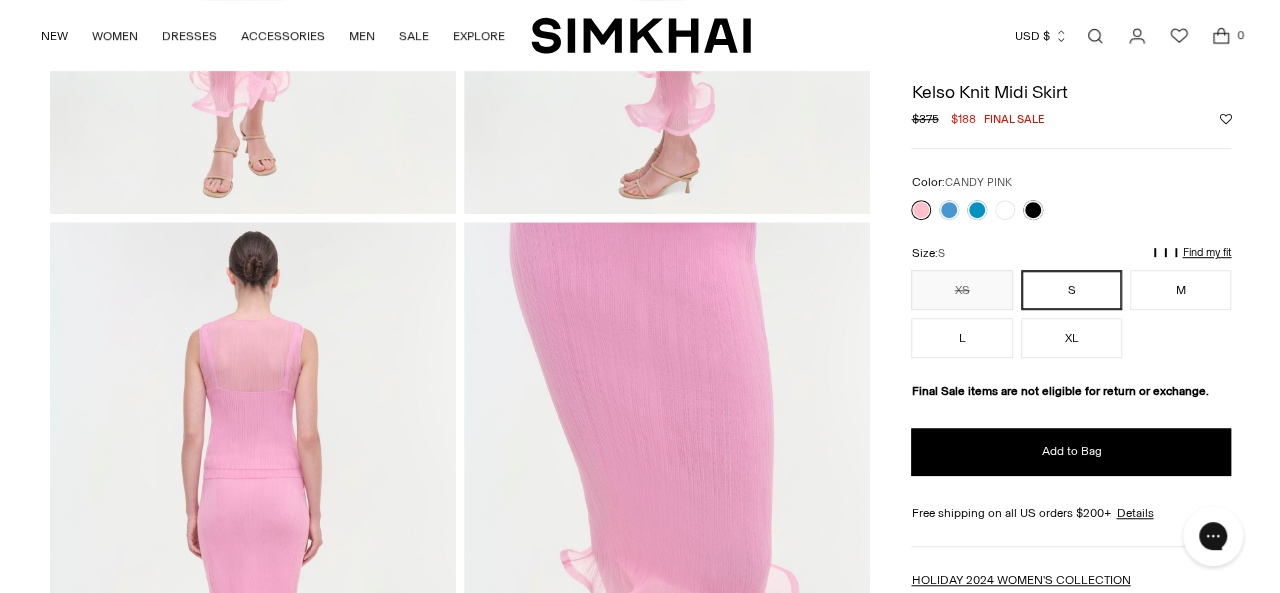 scroll, scrollTop: 492, scrollLeft: 0, axis: vertical 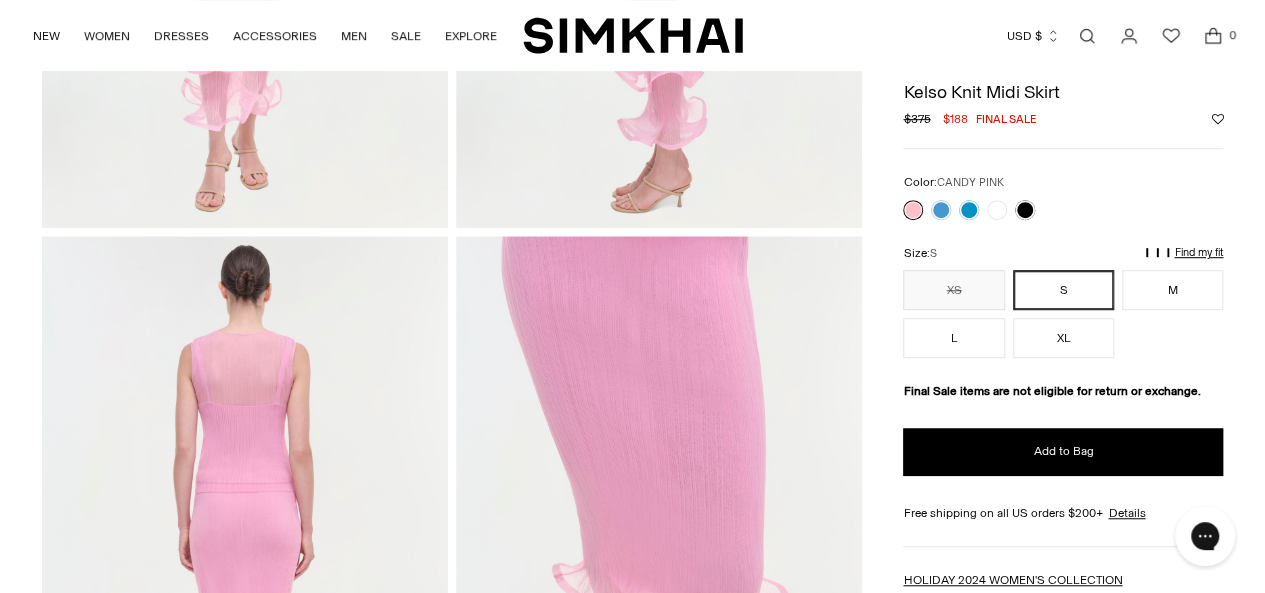 click on "Color:
CANDY PINK" at bounding box center [1063, 182] 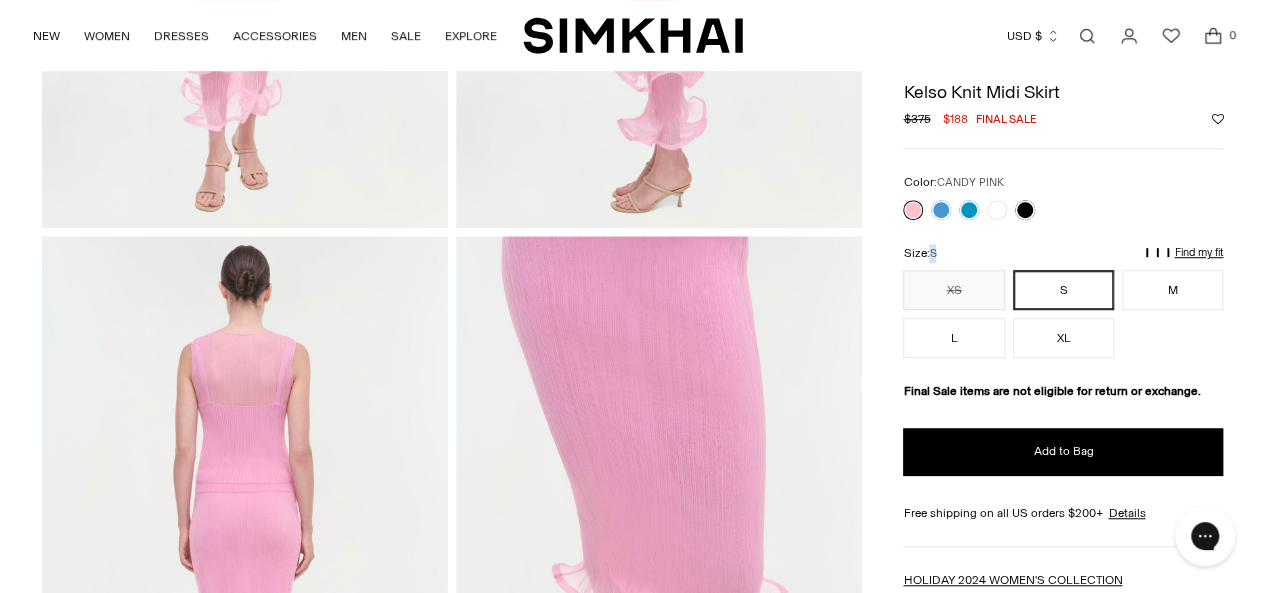 click on "S" at bounding box center [932, 253] 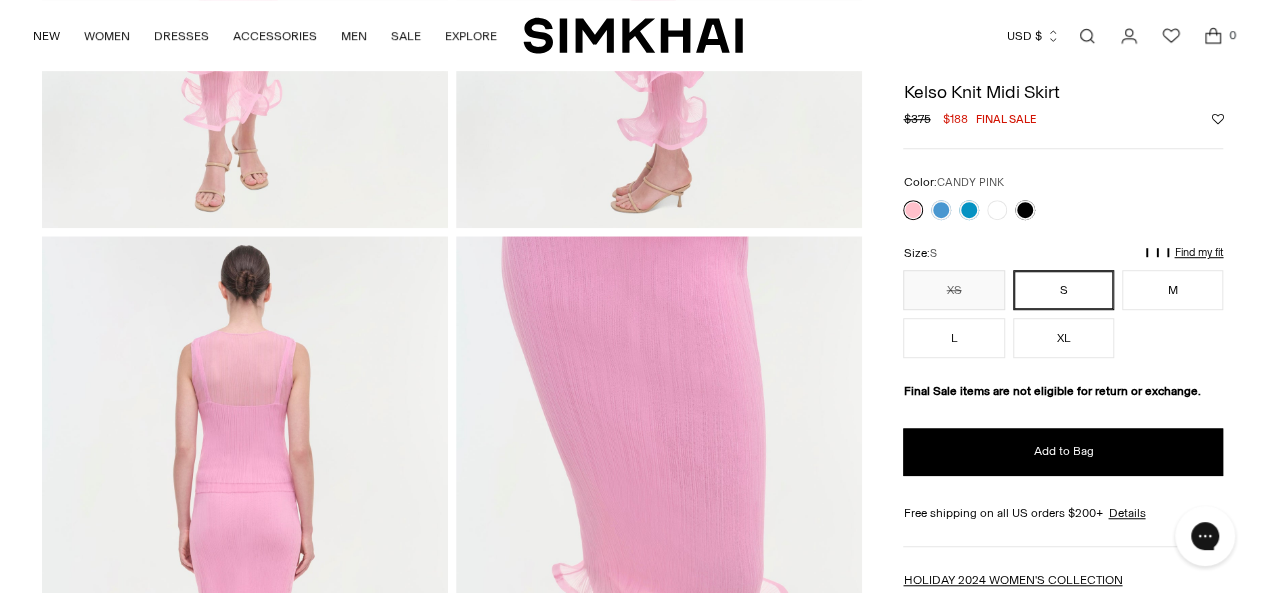click at bounding box center (1063, 210) 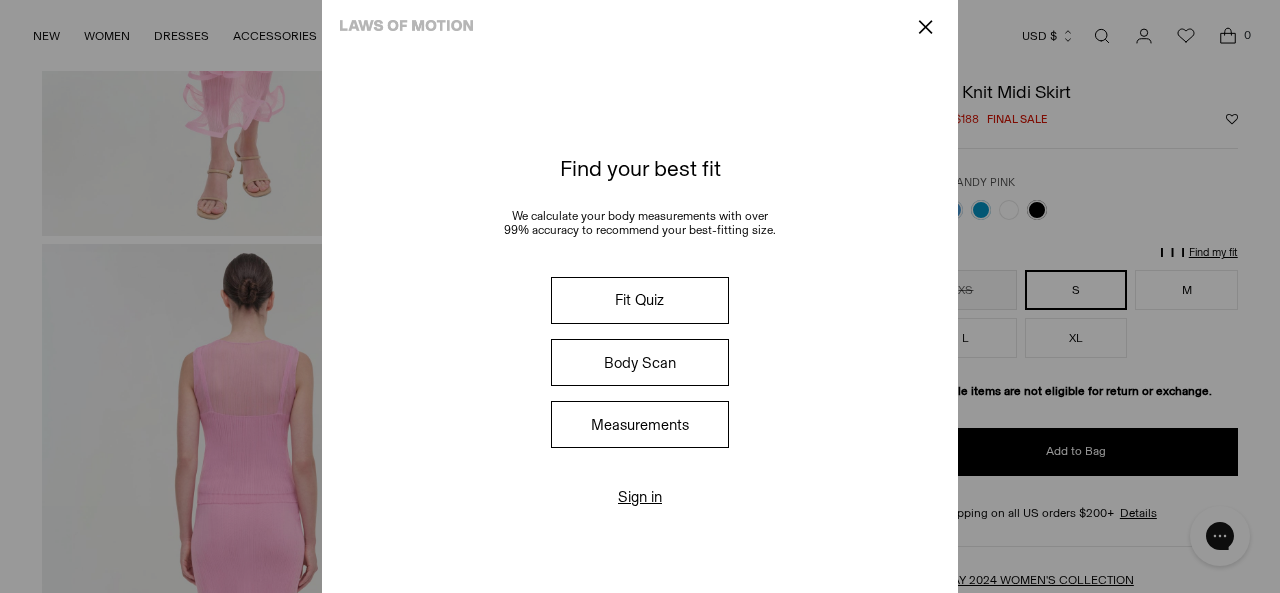click on "Measurements" at bounding box center [640, 424] 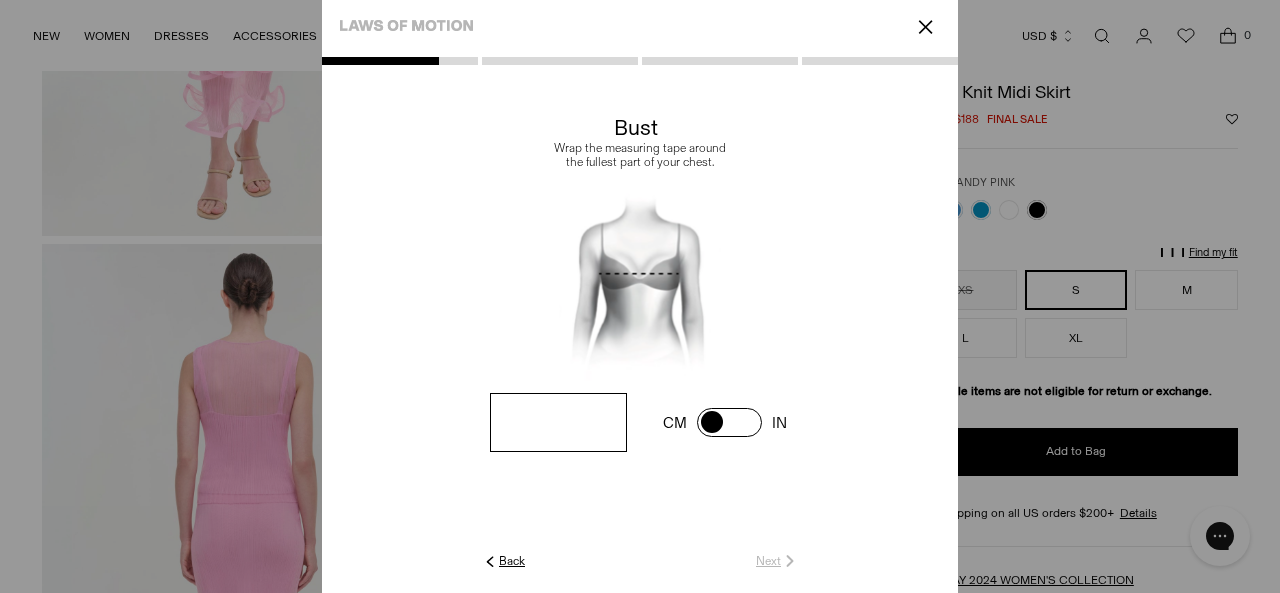 click at bounding box center [558, 422] 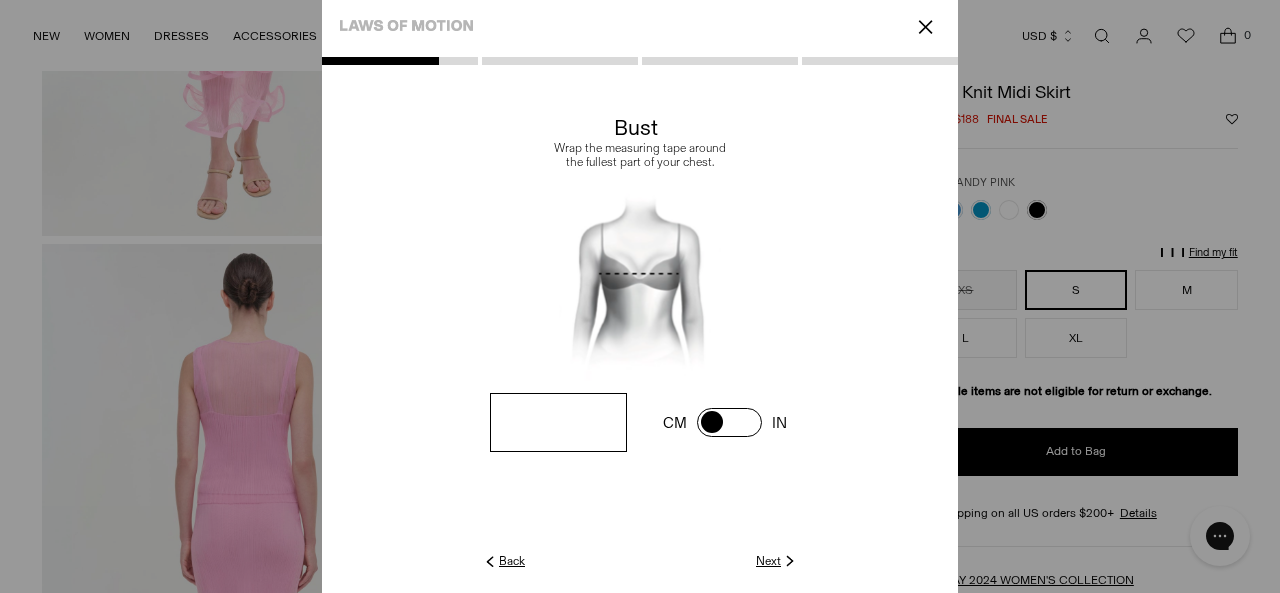 type on "**" 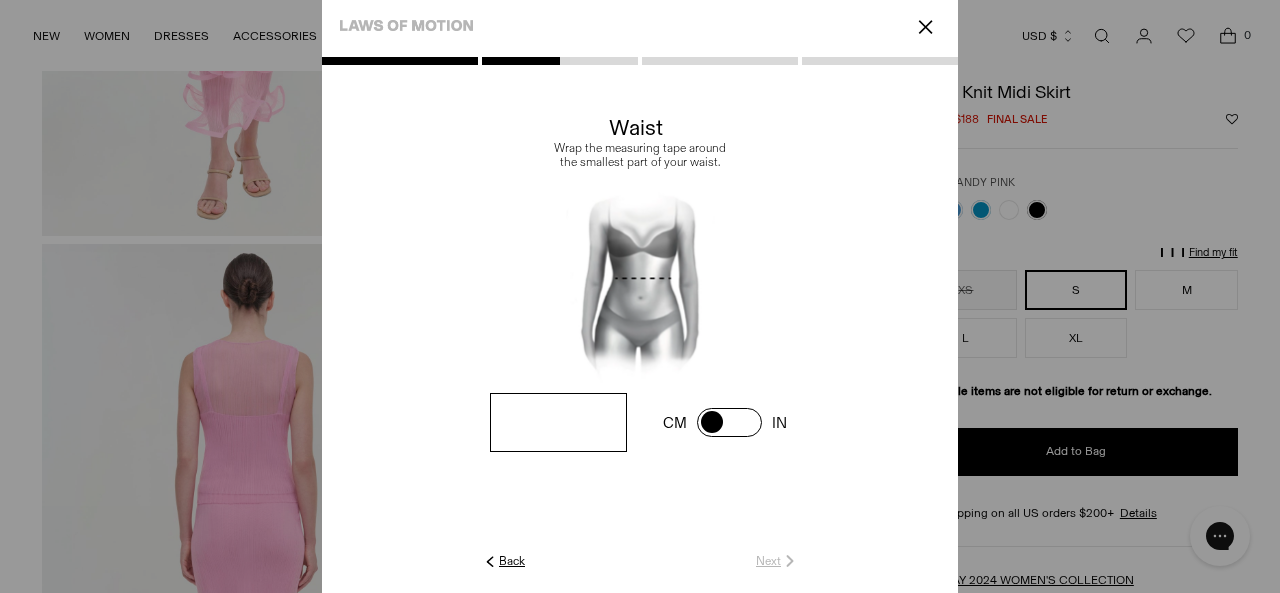 click at bounding box center [0, 0] 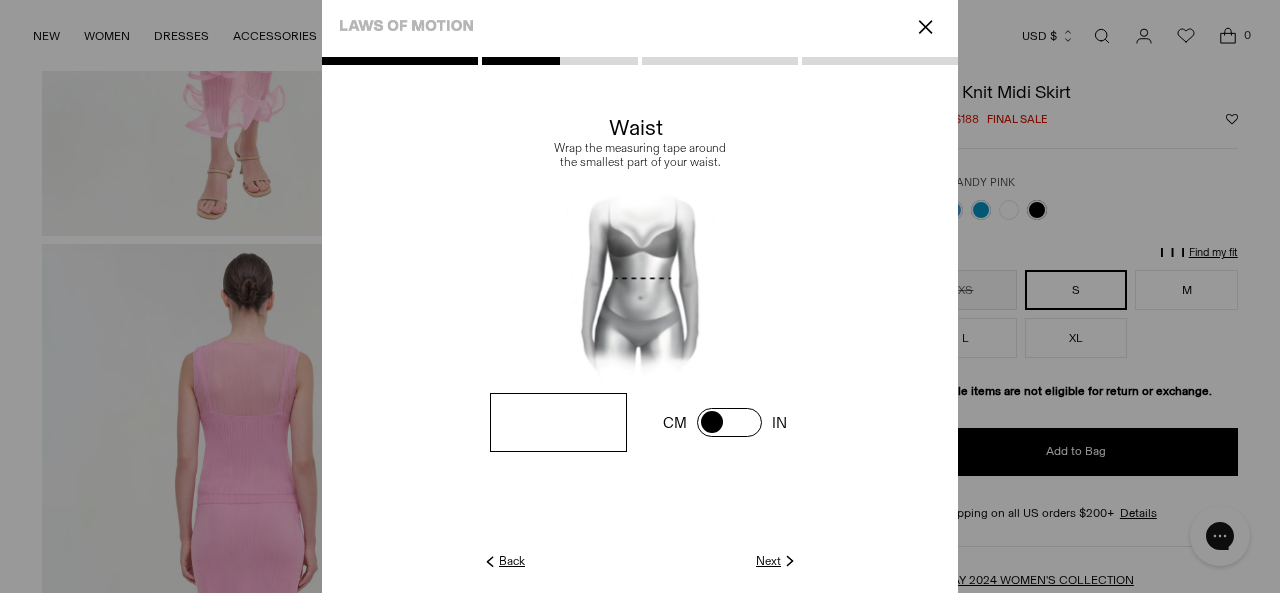 type on "**" 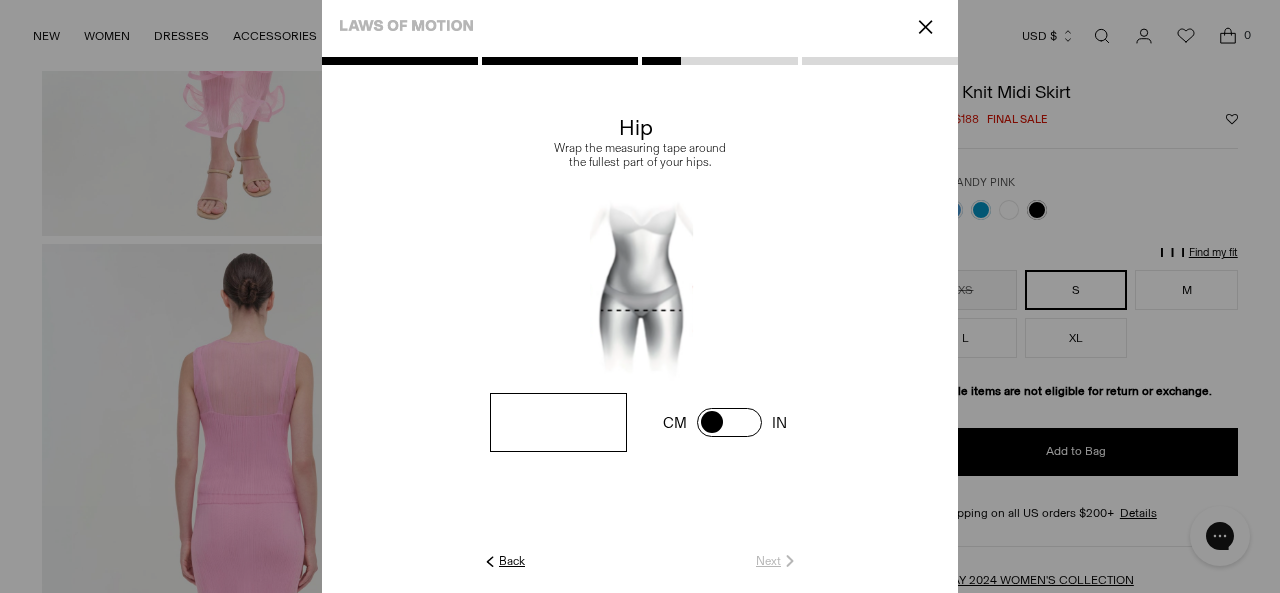 click 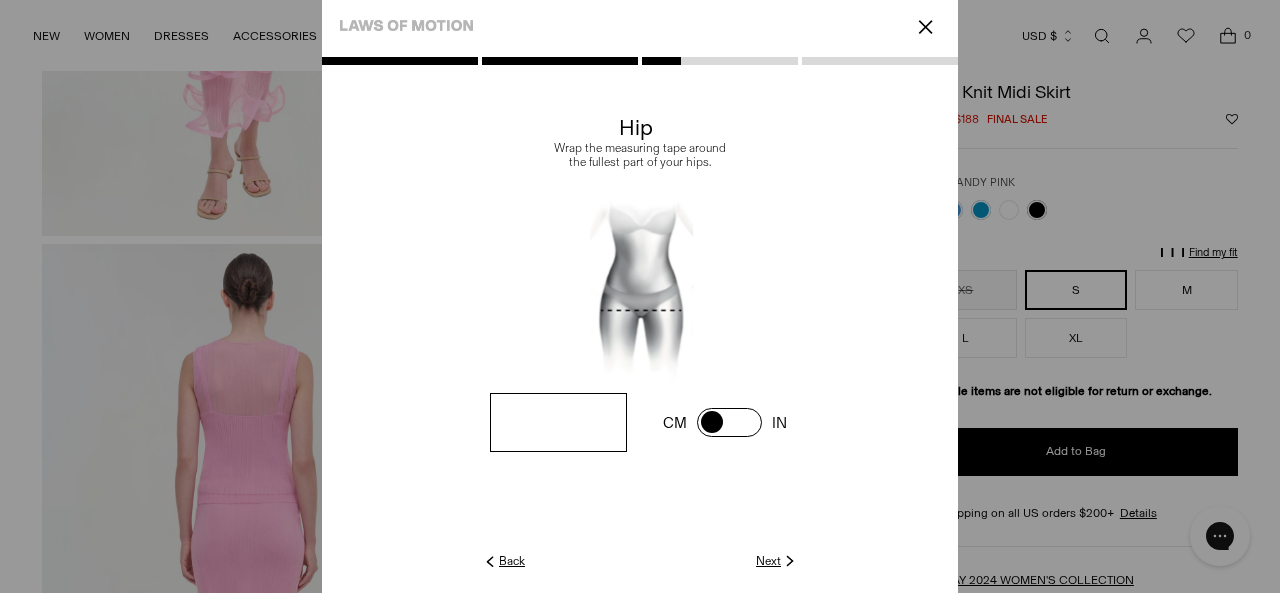 type on "**" 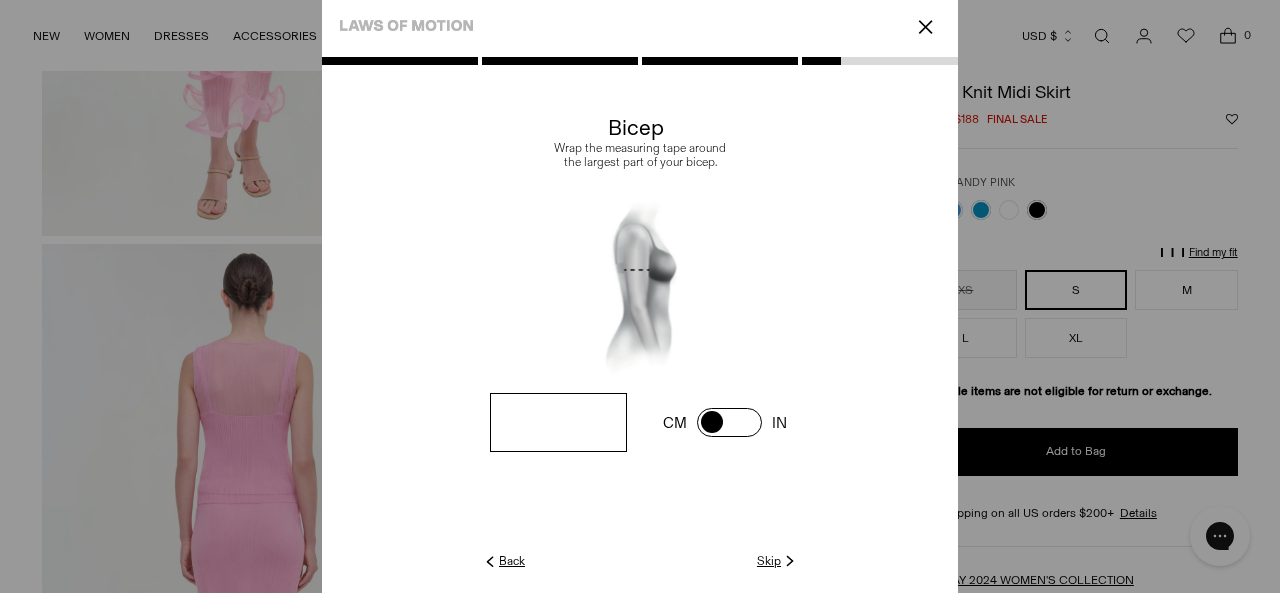 click on "Skip" 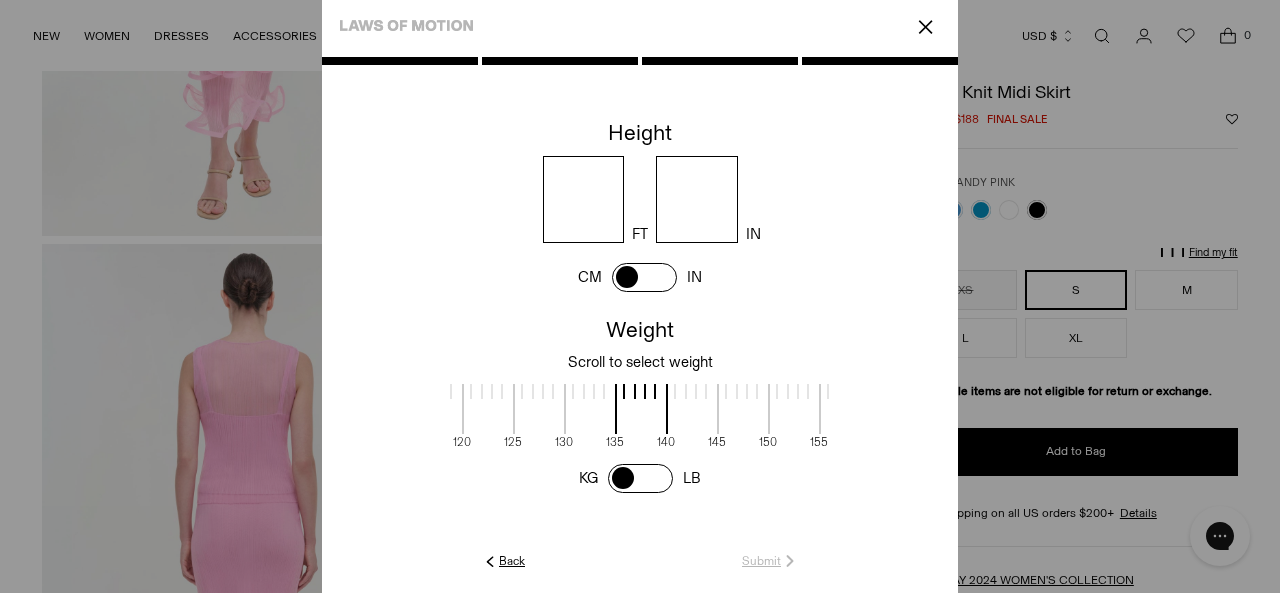 click at bounding box center [584, 199] 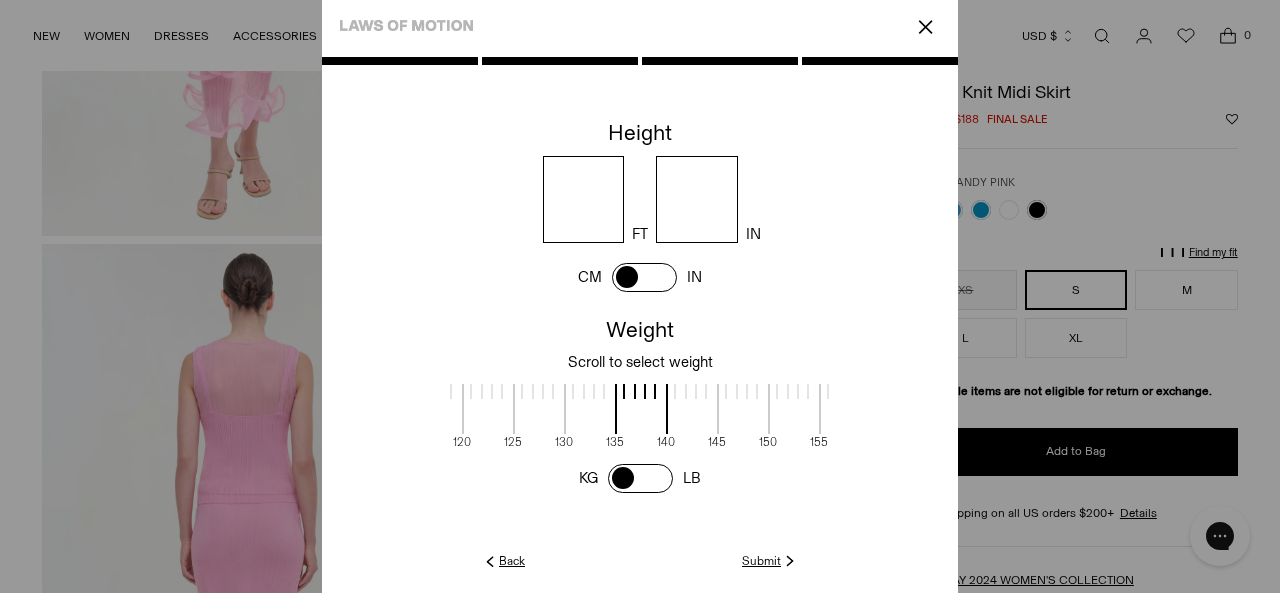 type on "*" 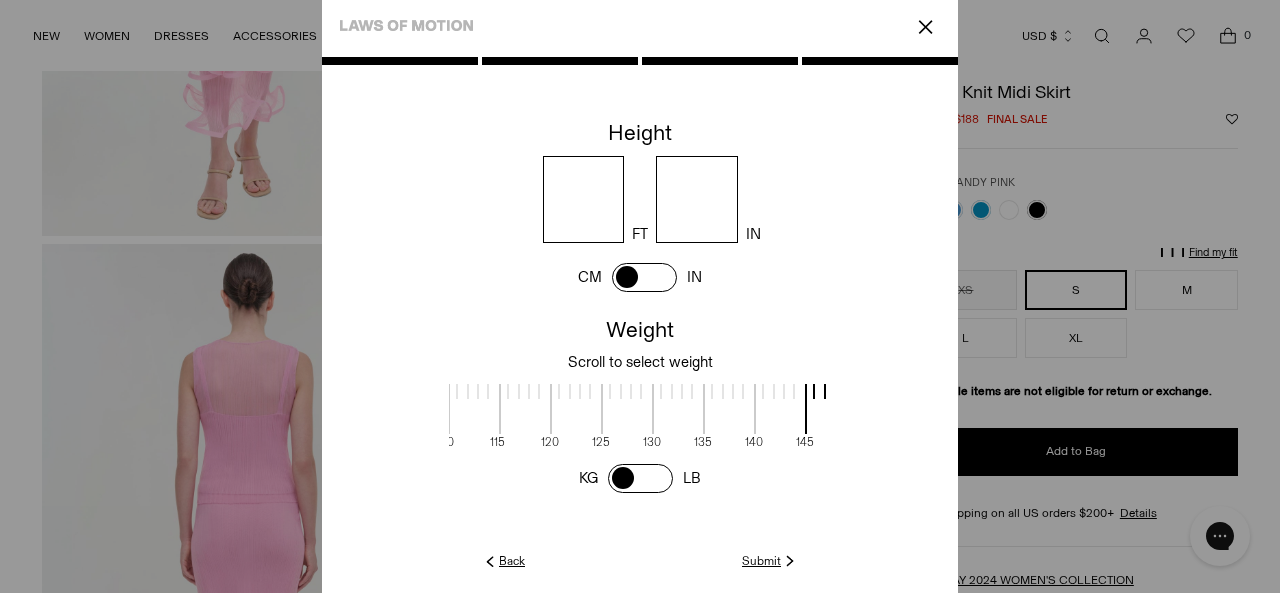 scroll, scrollTop: 2, scrollLeft: 846, axis: both 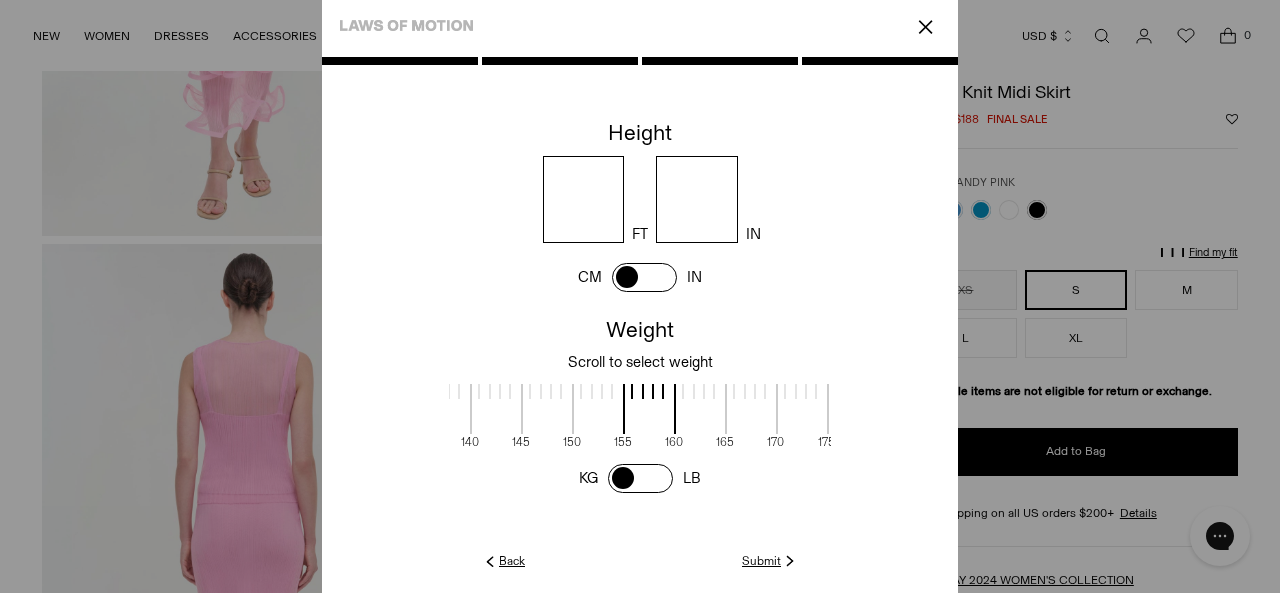 drag, startPoint x: 646, startPoint y: 407, endPoint x: 353, endPoint y: 403, distance: 293.0273 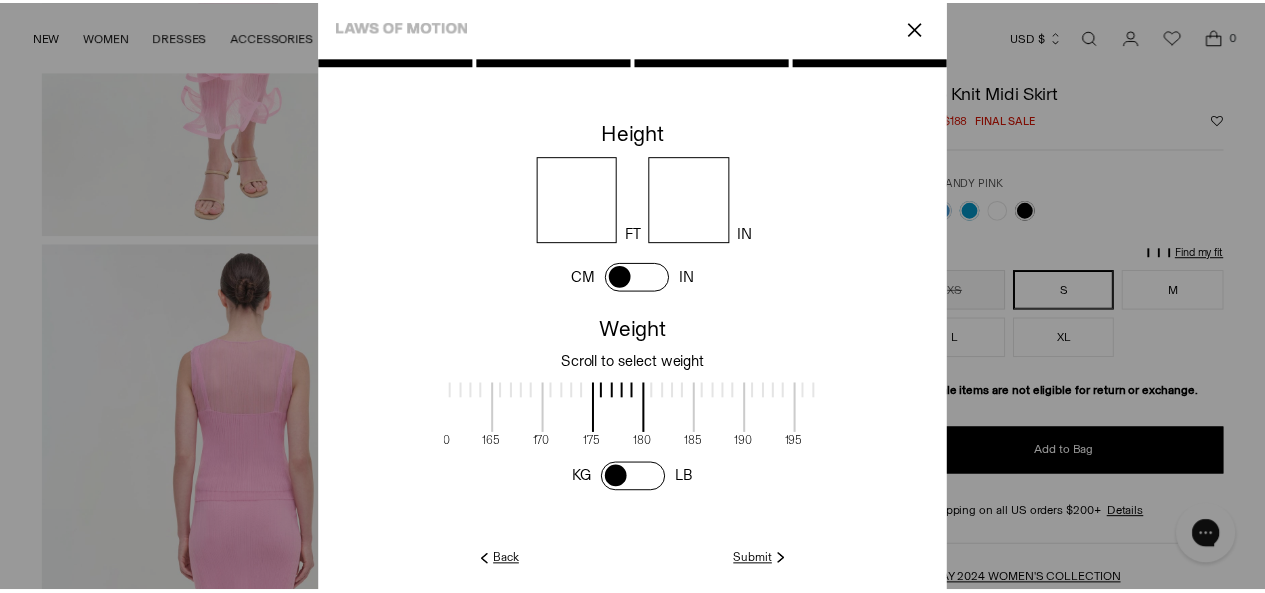 scroll, scrollTop: 2, scrollLeft: 1092, axis: both 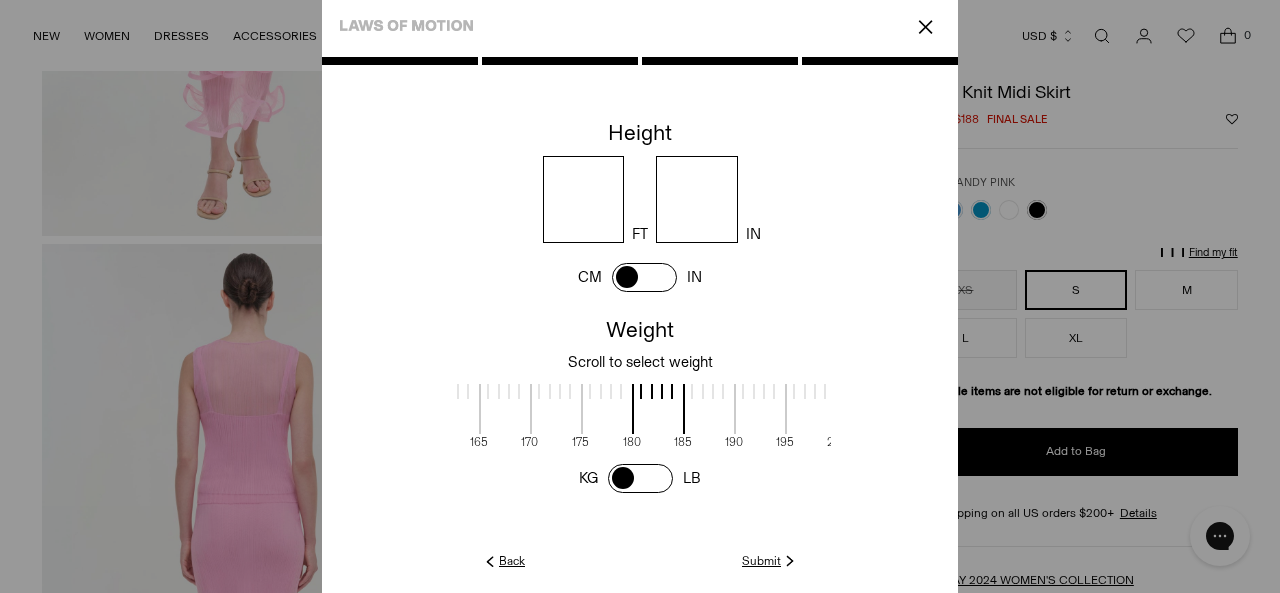 drag, startPoint x: 684, startPoint y: 416, endPoint x: 432, endPoint y: 413, distance: 252.01785 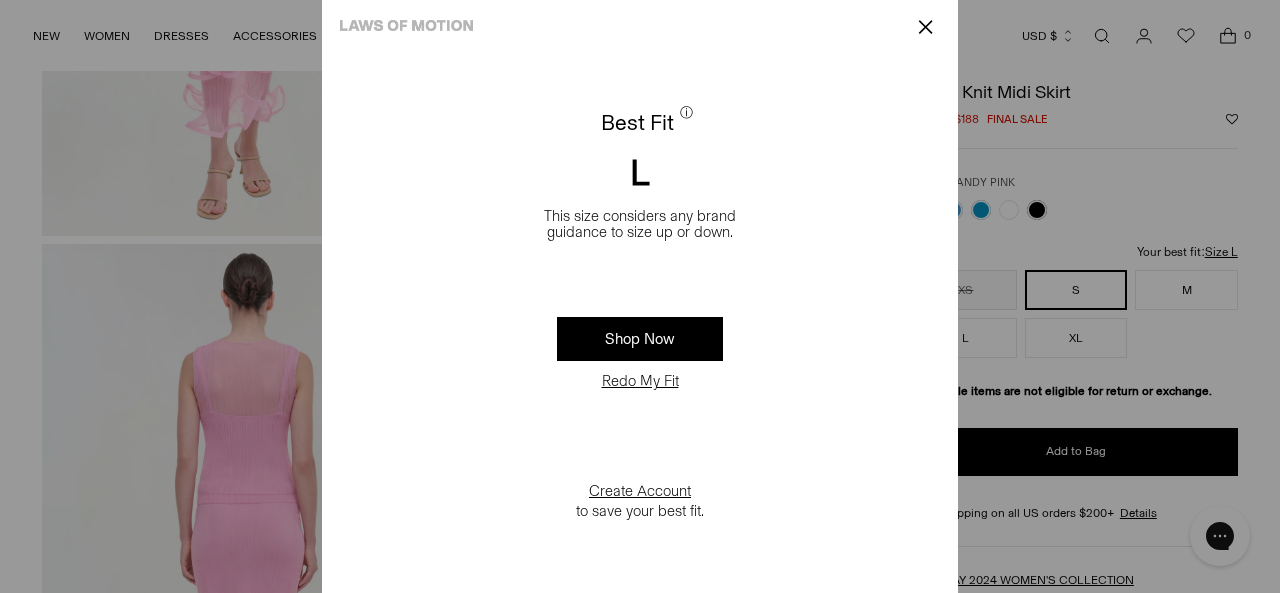 click on "✕" 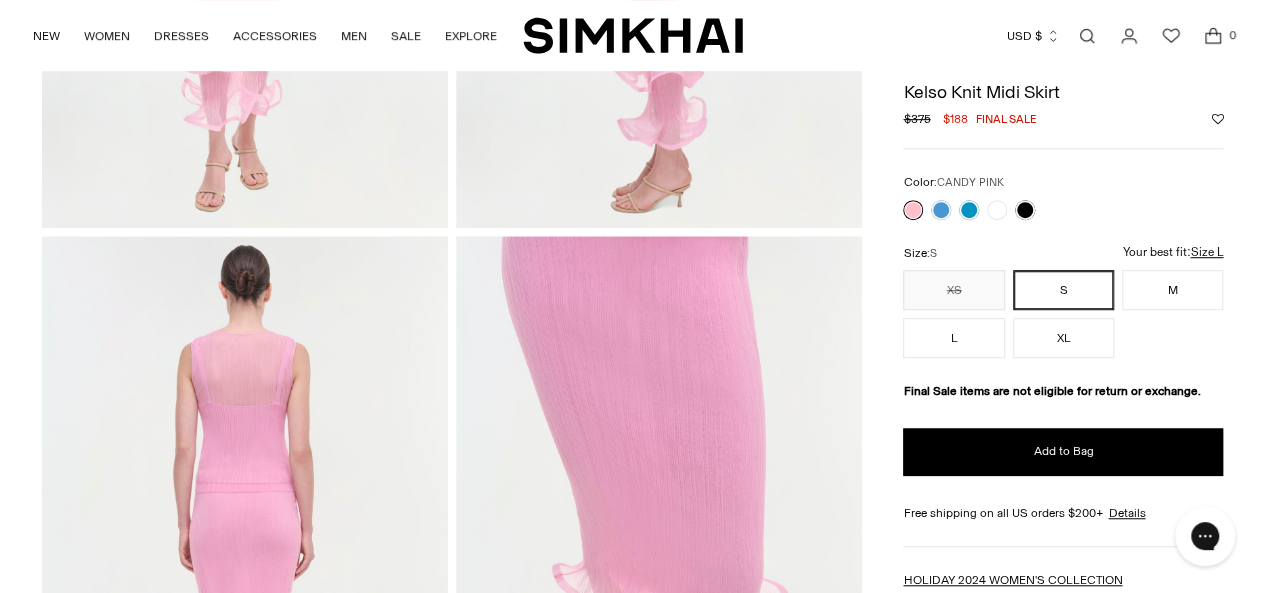 click on "Color:
CANDY PINK" at bounding box center (1063, 196) 